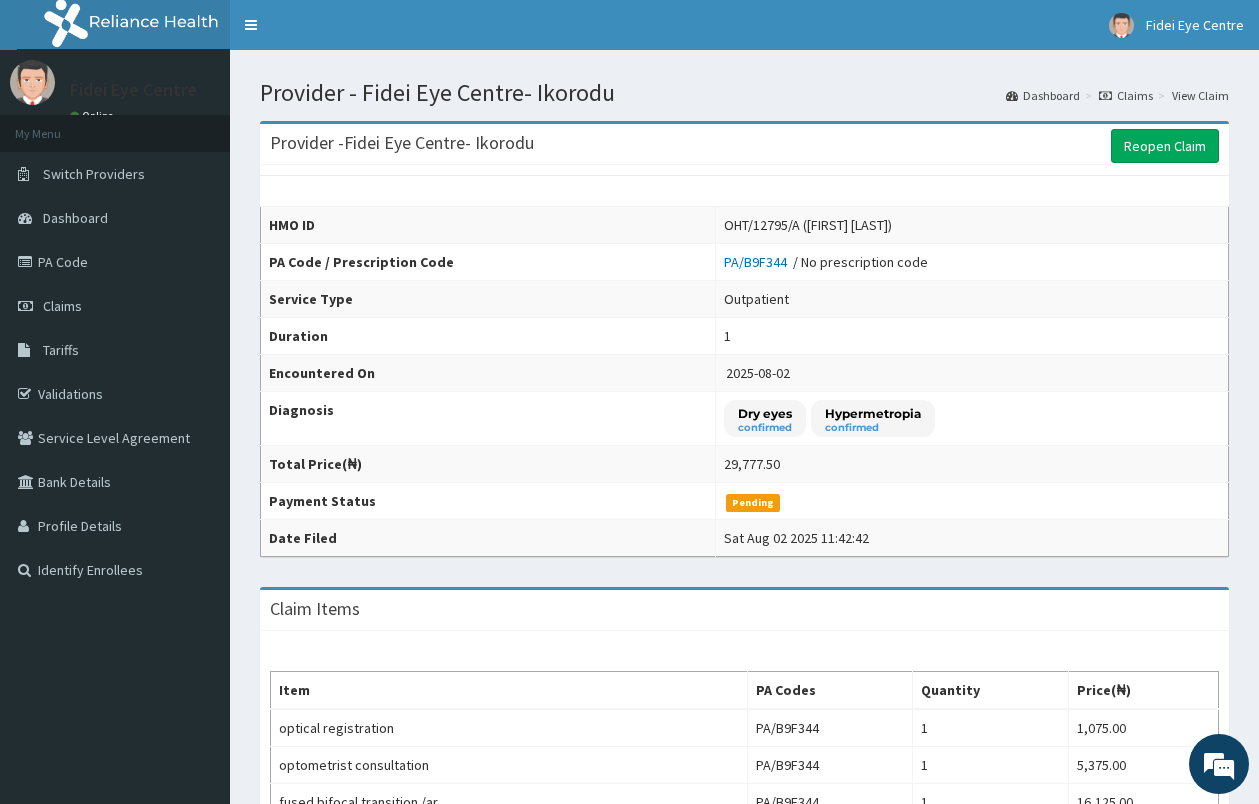 scroll, scrollTop: 315, scrollLeft: 0, axis: vertical 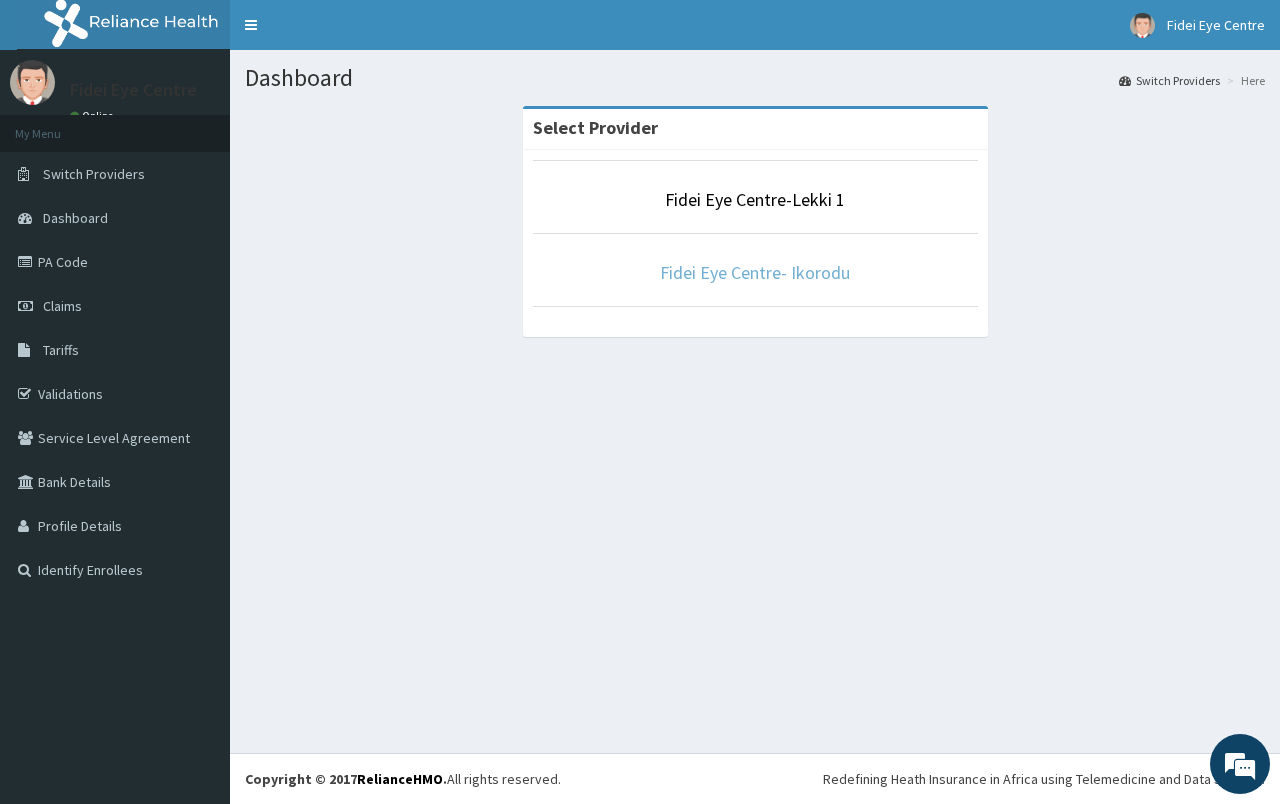 click on "Fidei Eye Centre- Ikorodu" at bounding box center (755, 272) 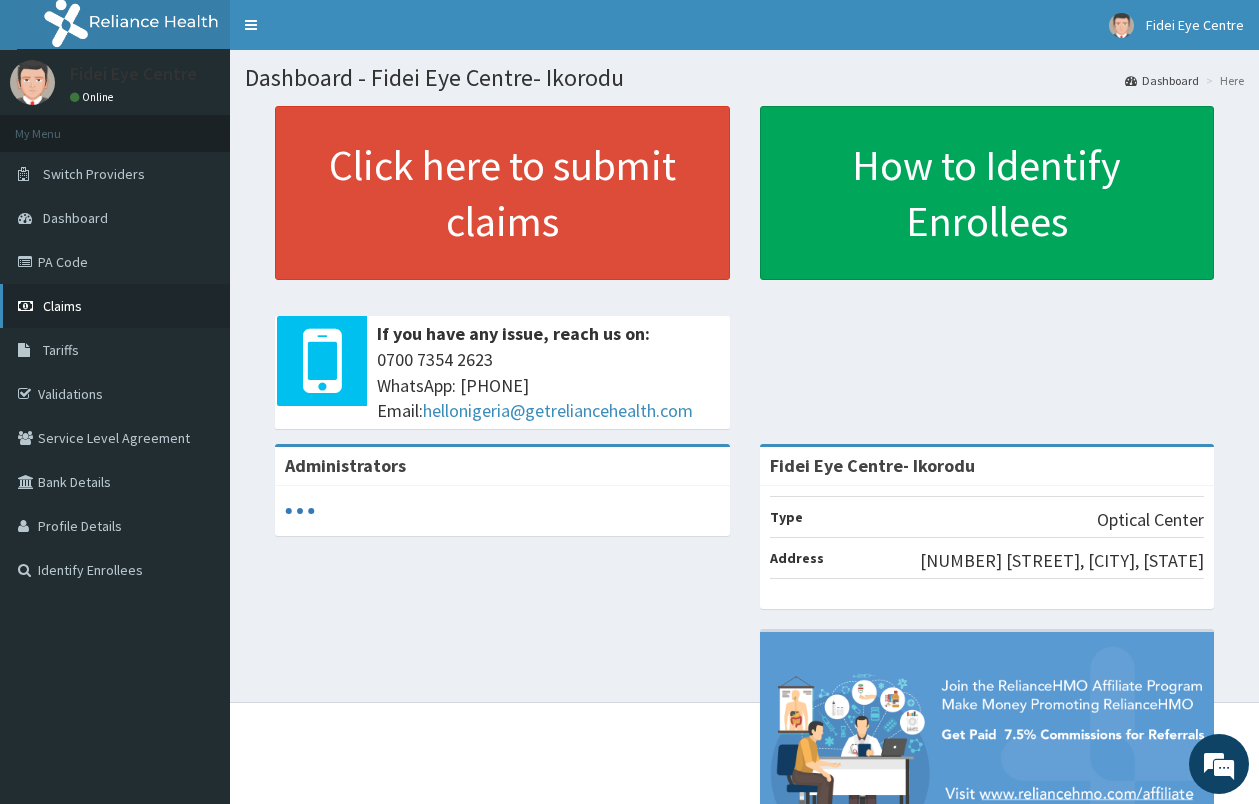 scroll, scrollTop: 0, scrollLeft: 0, axis: both 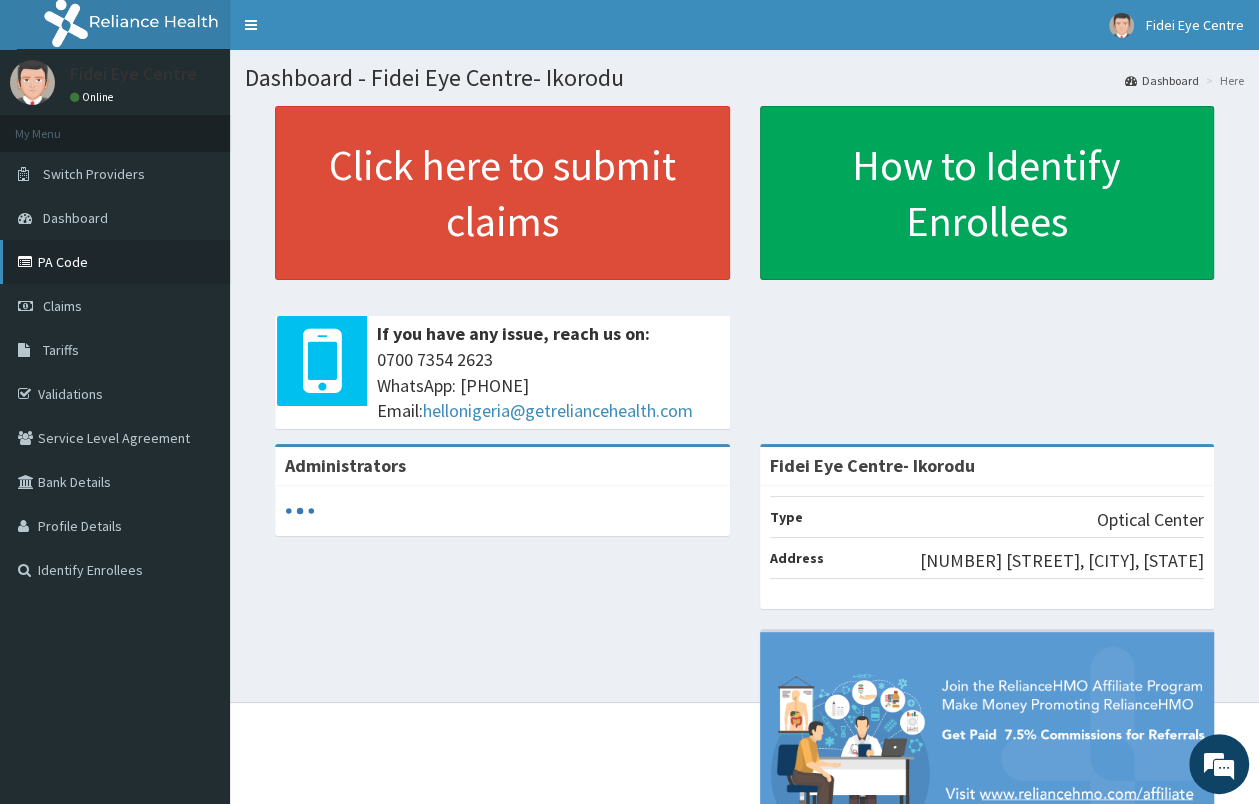 click on "PA Code" at bounding box center (115, 262) 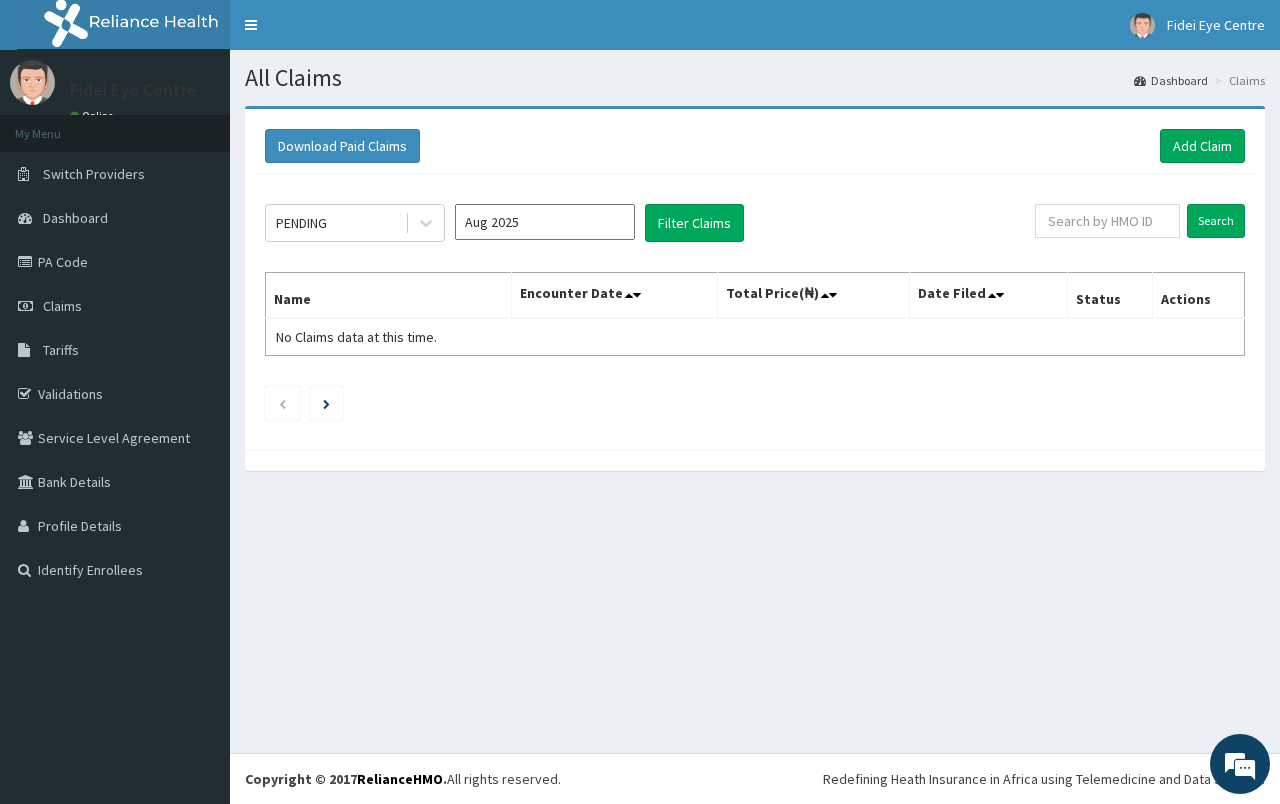scroll, scrollTop: 0, scrollLeft: 0, axis: both 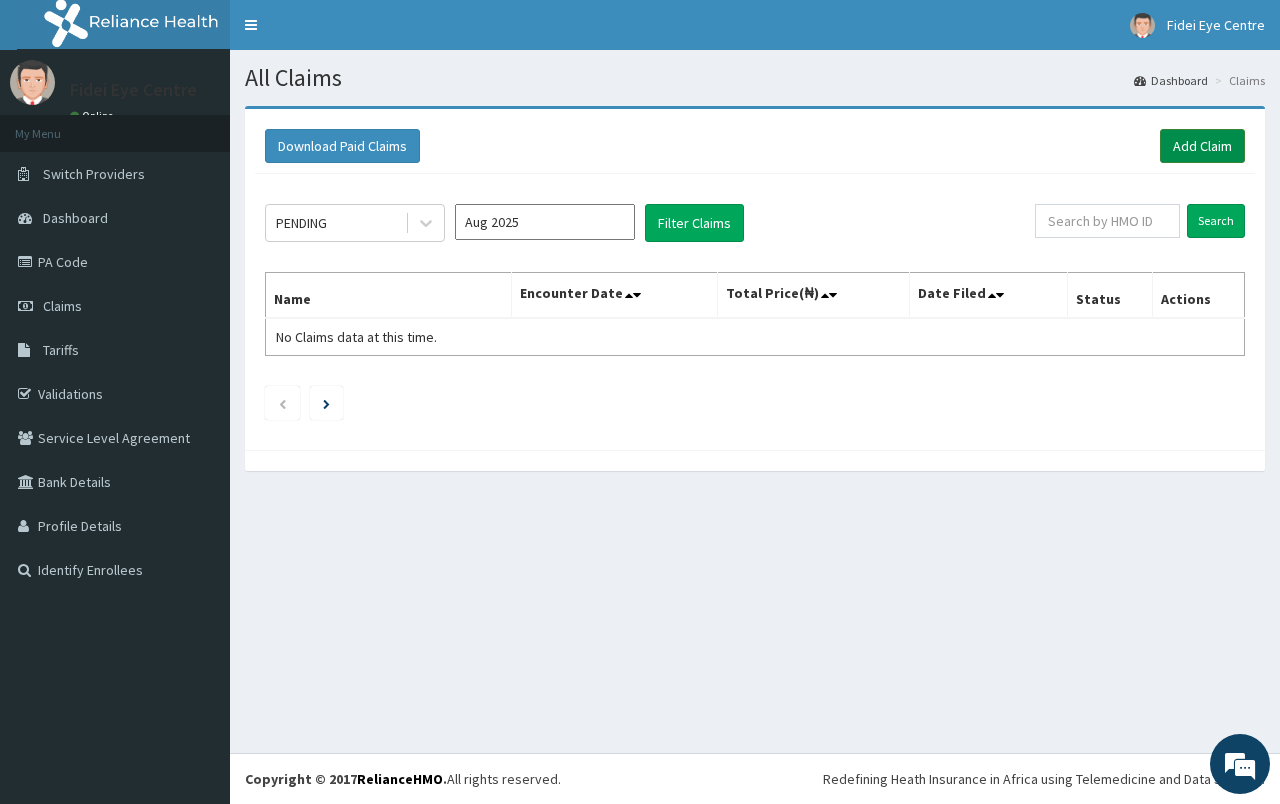 click on "Add Claim" at bounding box center (1202, 146) 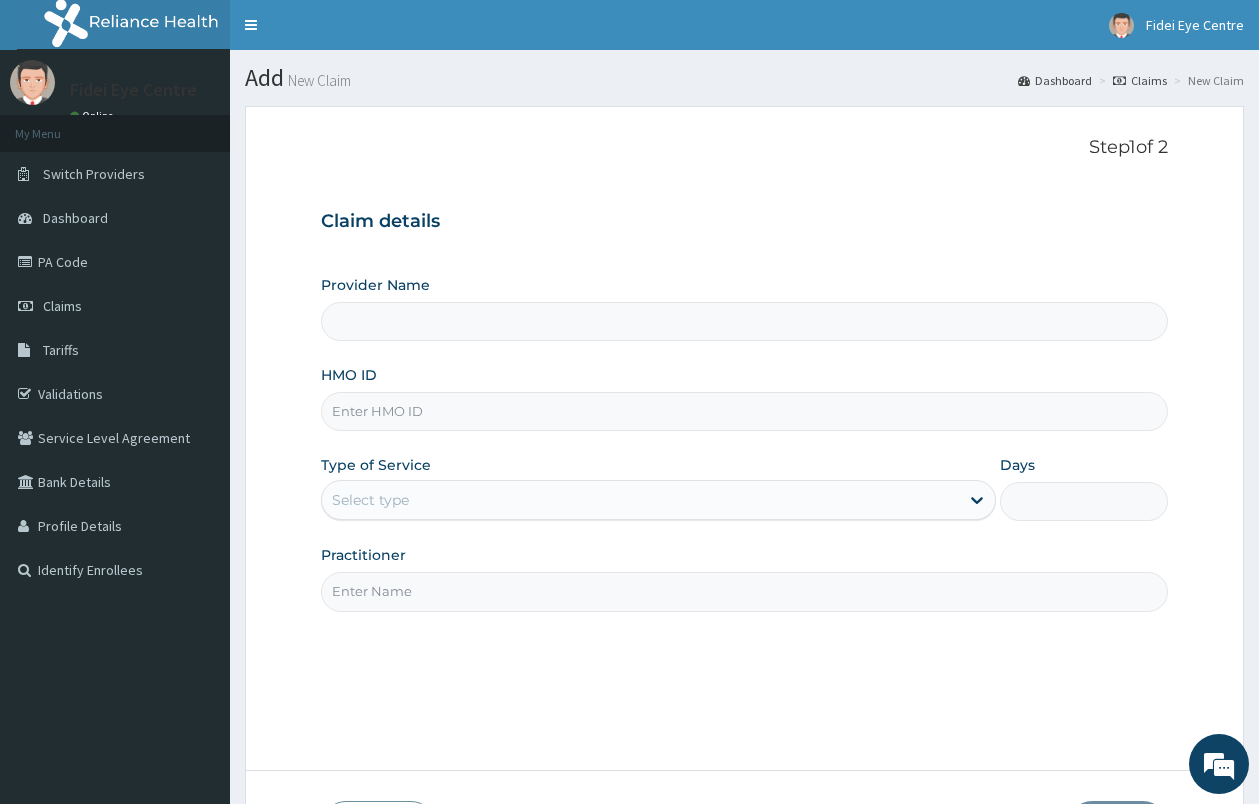 scroll, scrollTop: 0, scrollLeft: 0, axis: both 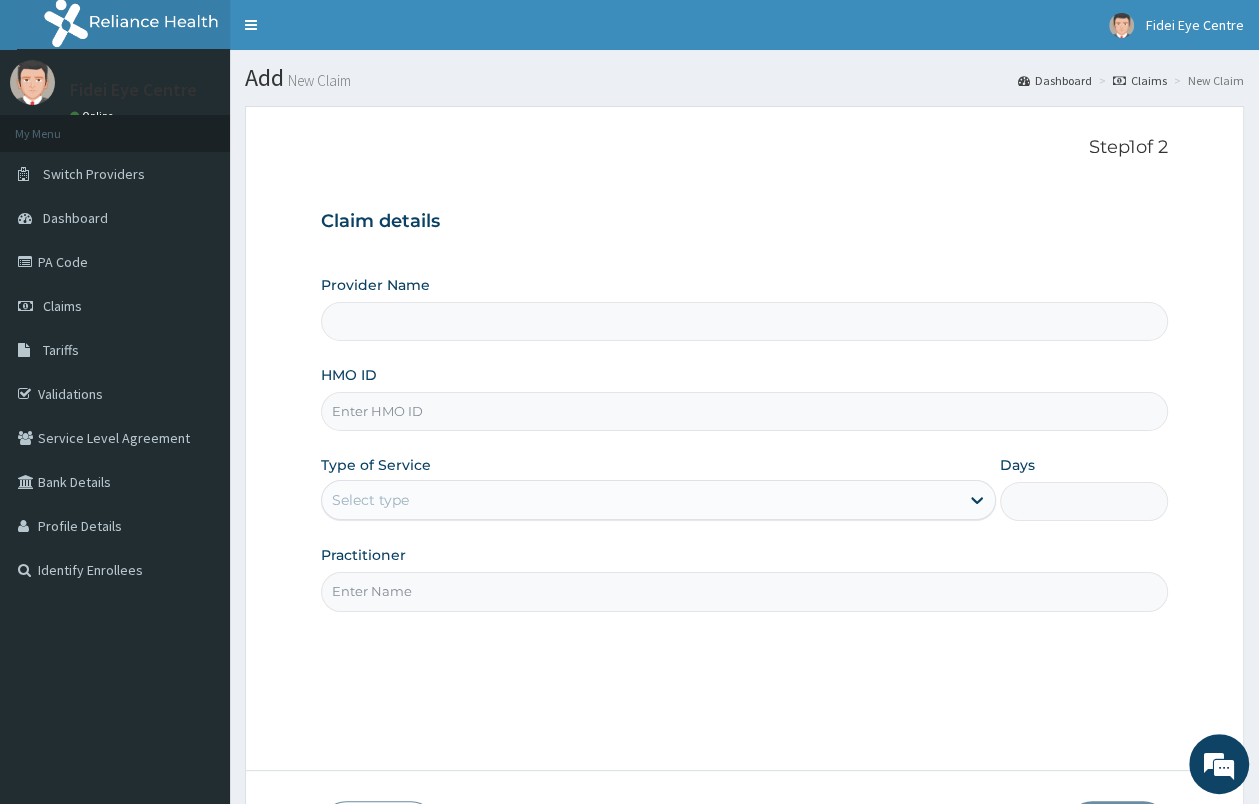 type on "Fidei Eye Centre- Ikorodu" 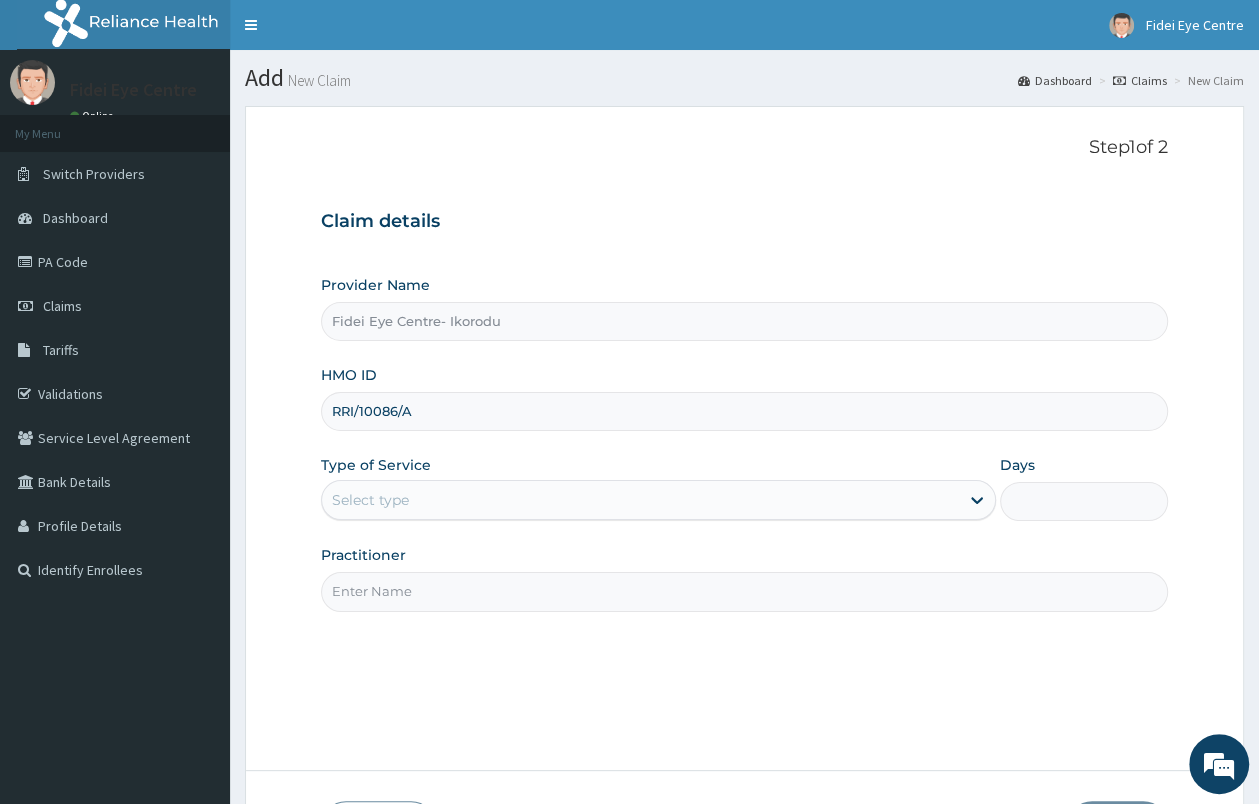 type on "RRI/10086/A" 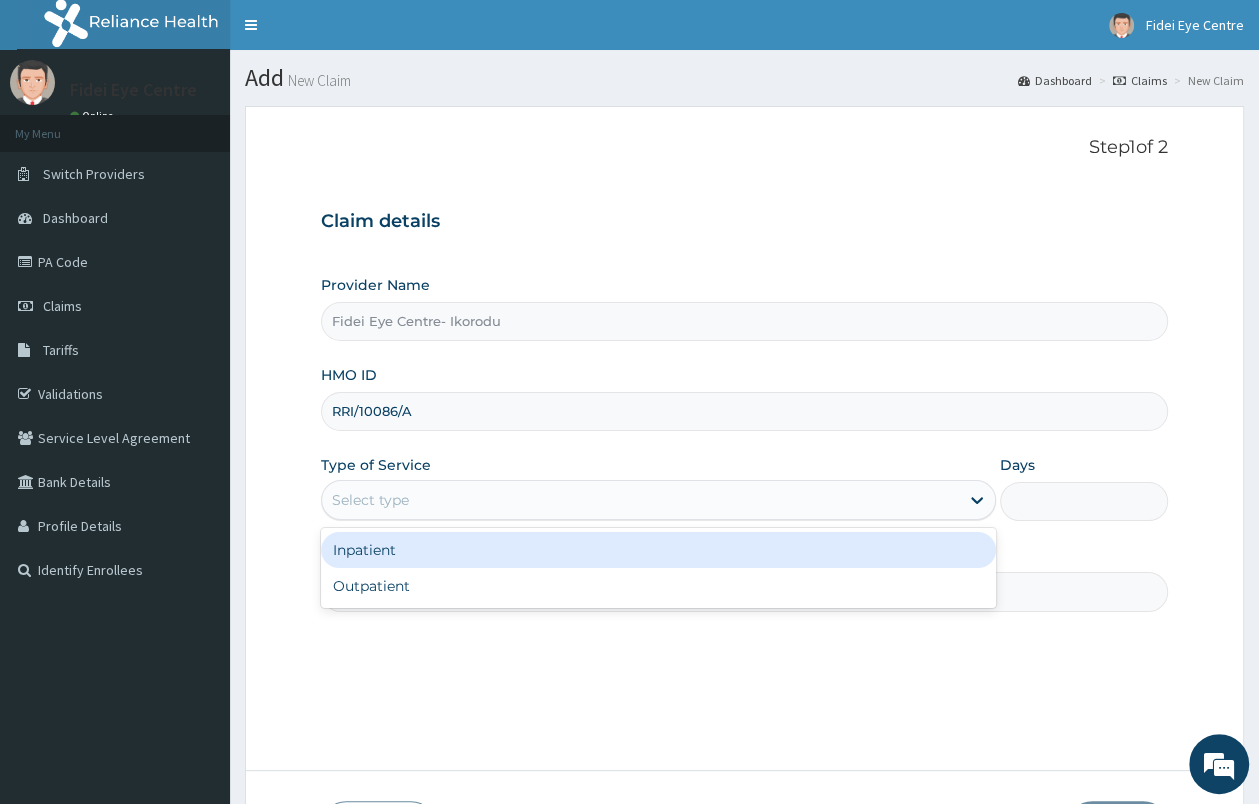 click on "Select type" at bounding box center (640, 500) 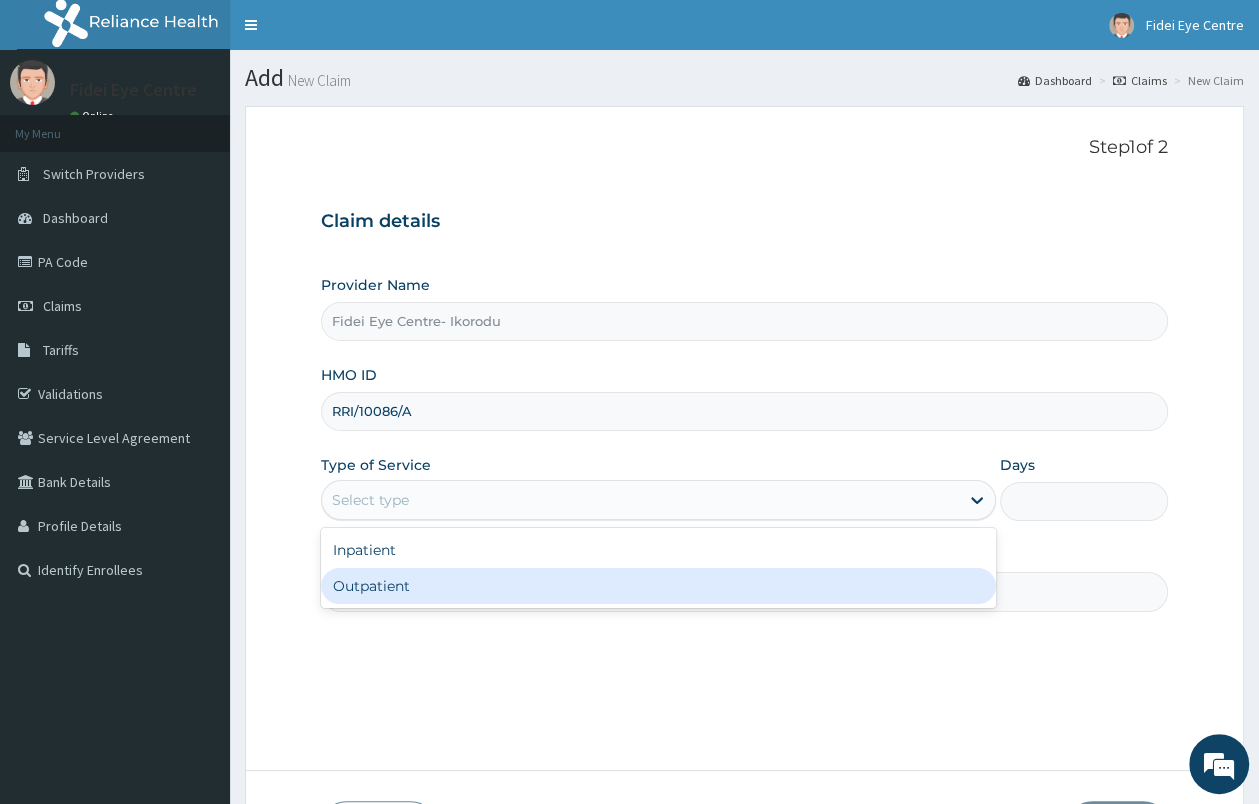 click on "Outpatient" at bounding box center [658, 586] 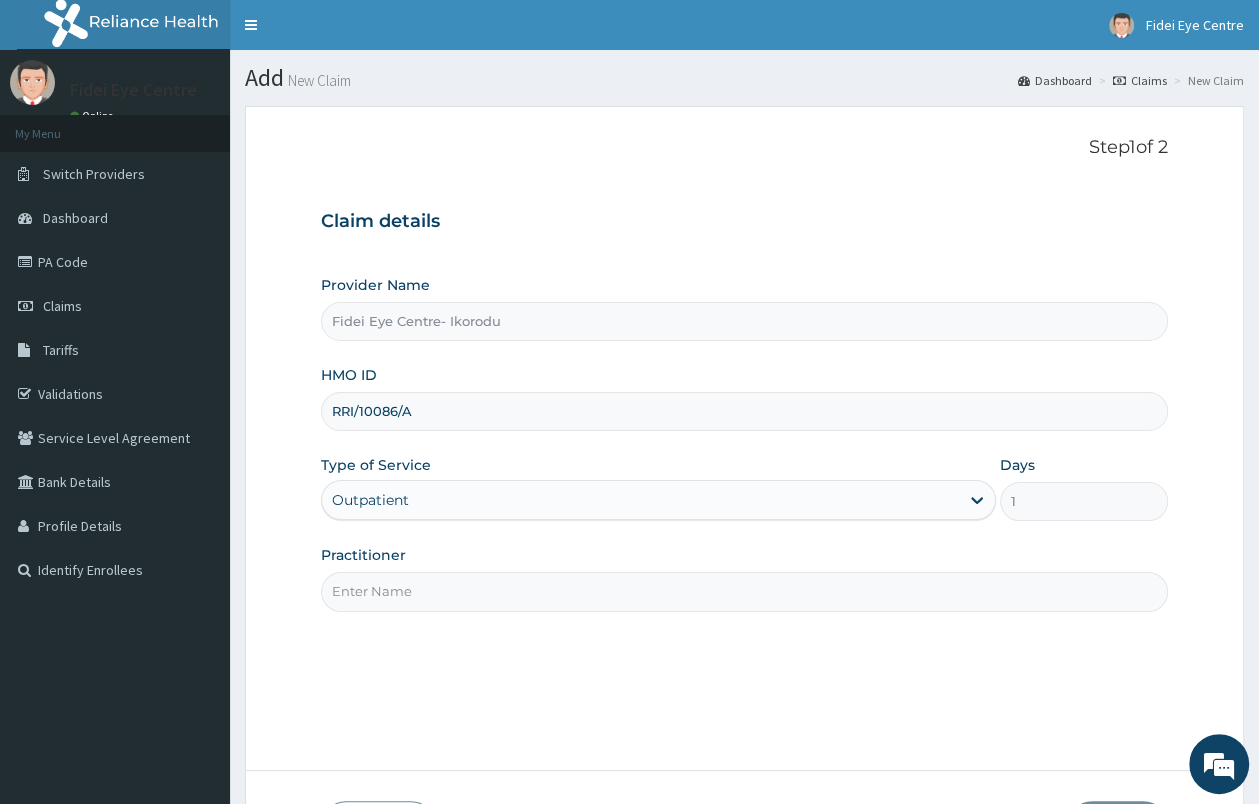 click on "Practitioner" at bounding box center (744, 591) 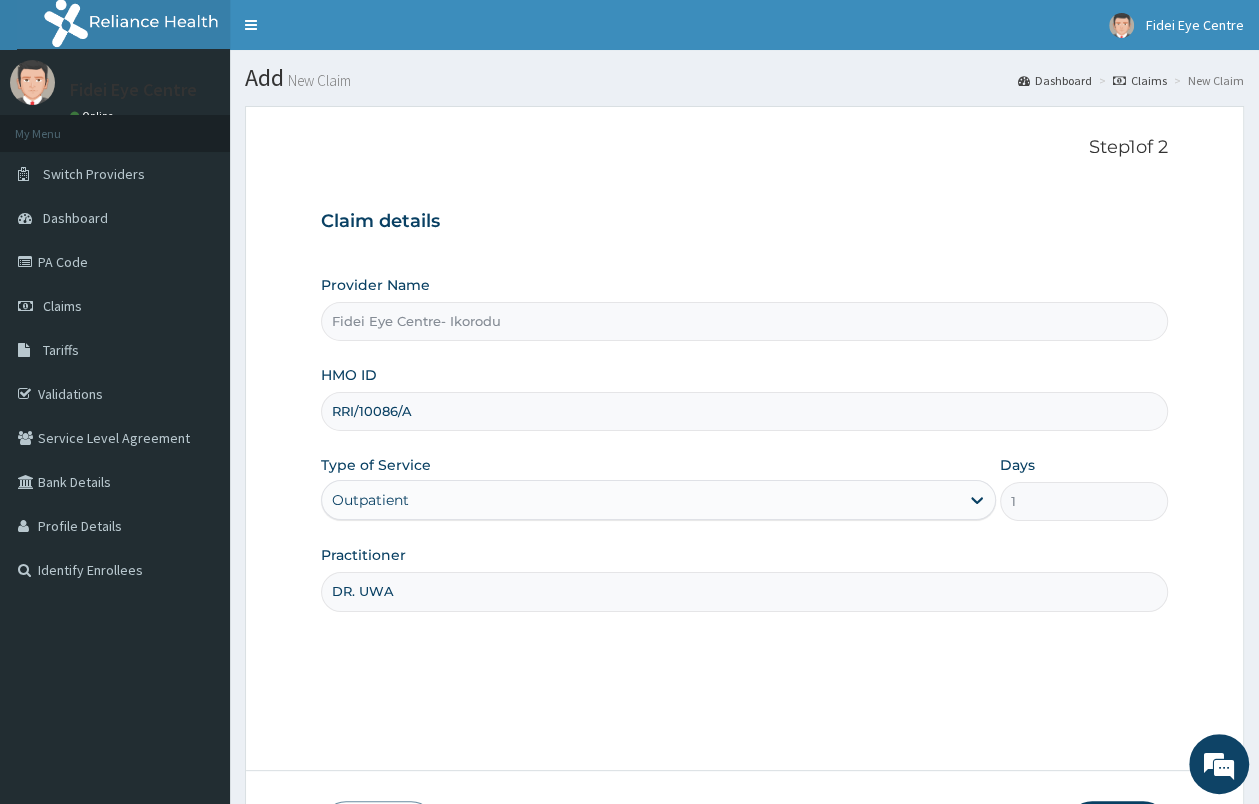 scroll, scrollTop: 0, scrollLeft: 0, axis: both 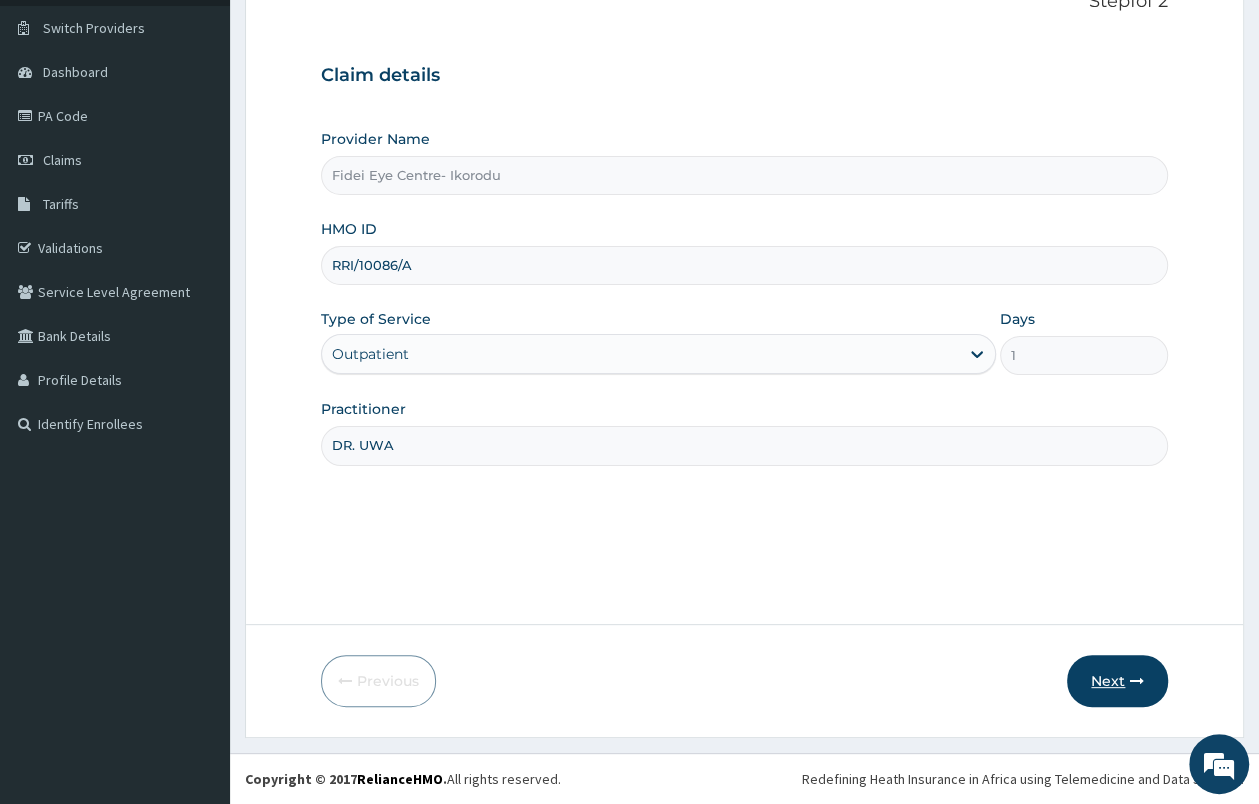type on "DR. UWA" 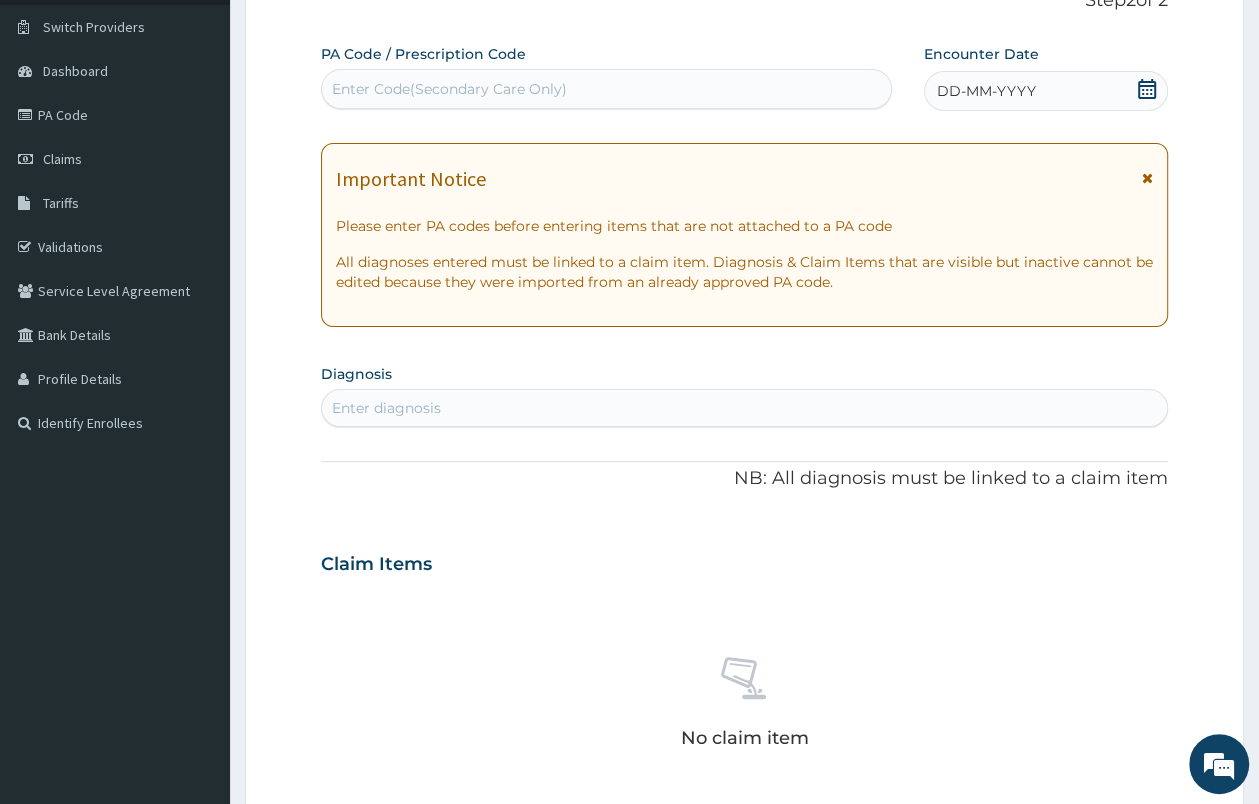 click on "Enter Code(Secondary Care Only)" at bounding box center [449, 89] 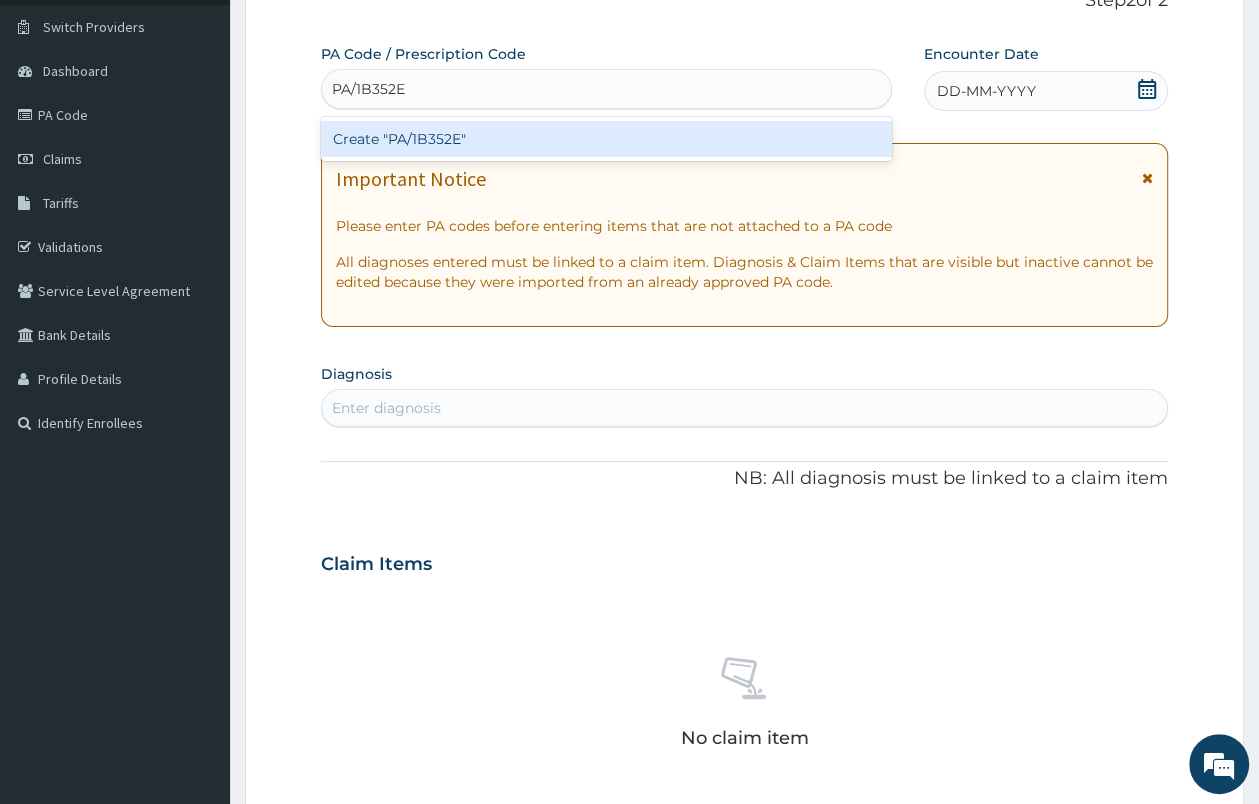 click on "Create "PA/1B352E"" at bounding box center (606, 139) 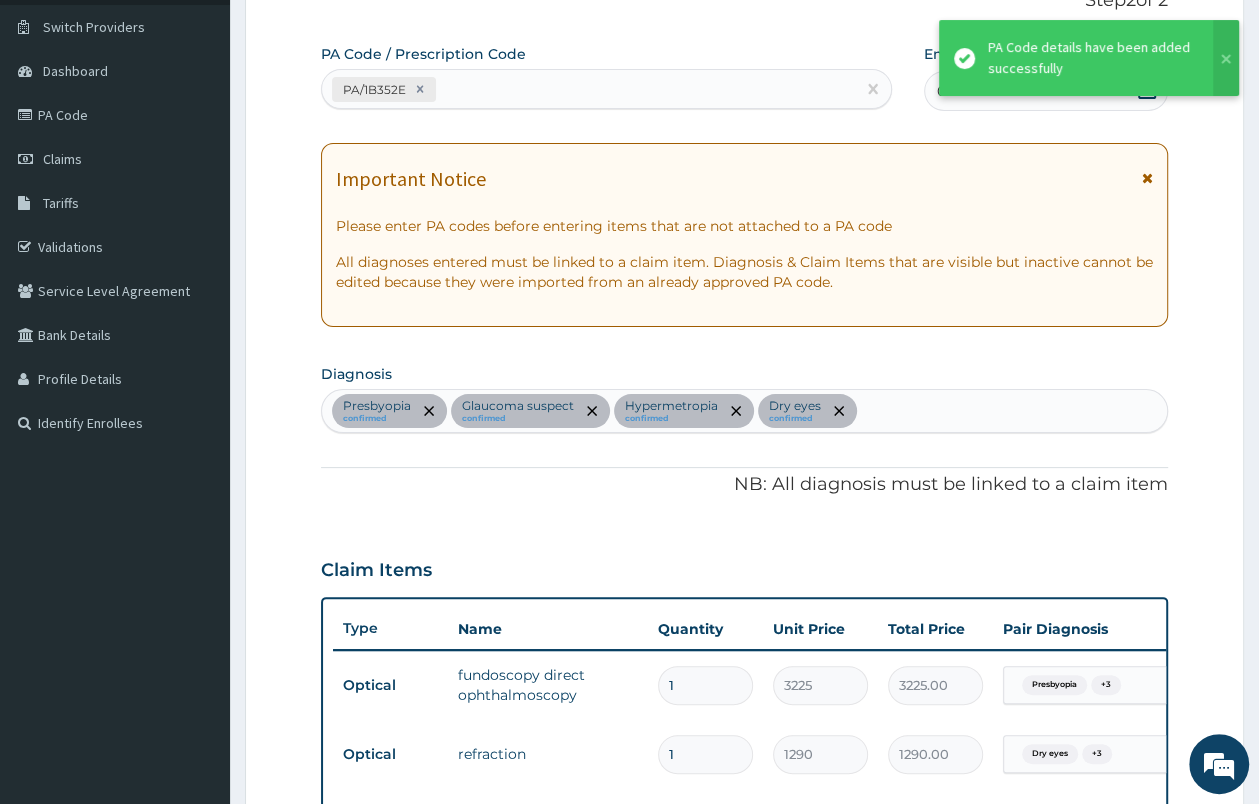scroll, scrollTop: 848, scrollLeft: 0, axis: vertical 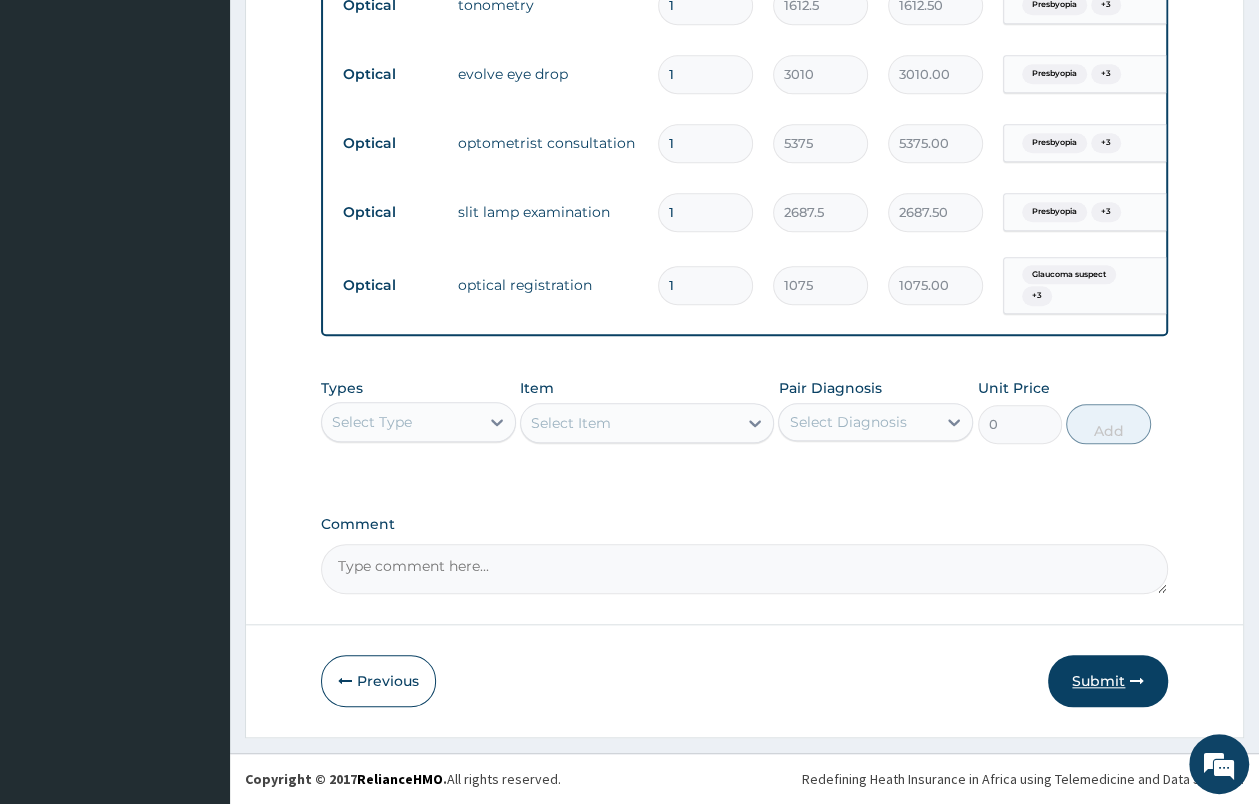 click on "Submit" at bounding box center (1108, 681) 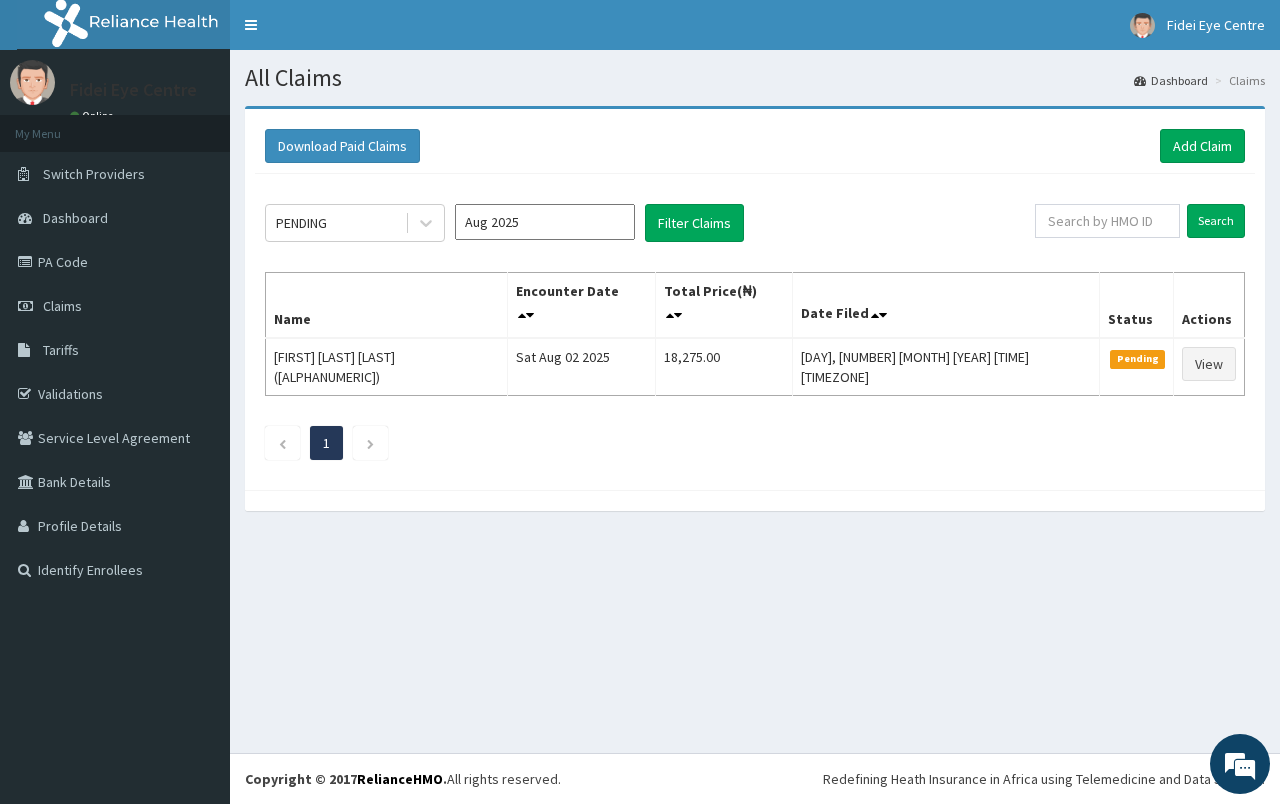 scroll, scrollTop: 0, scrollLeft: 0, axis: both 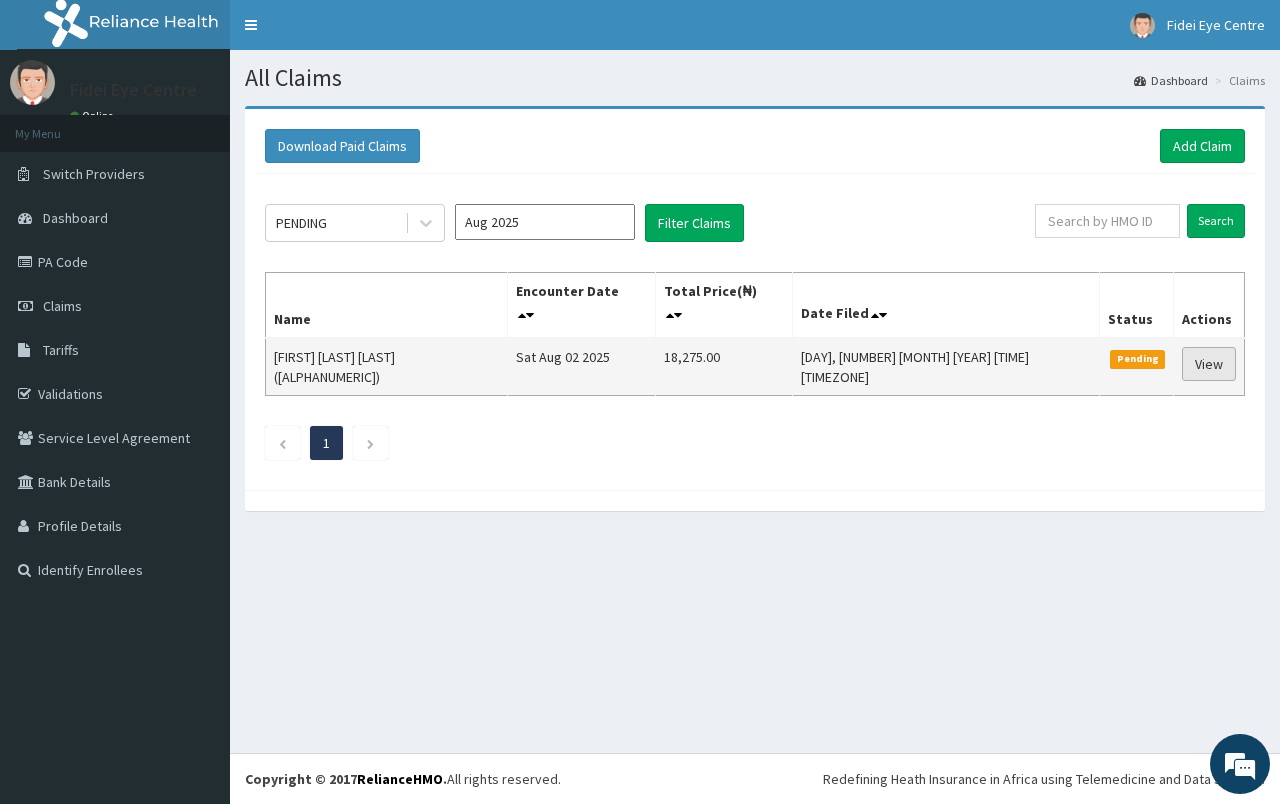 click on "View" at bounding box center [1209, 364] 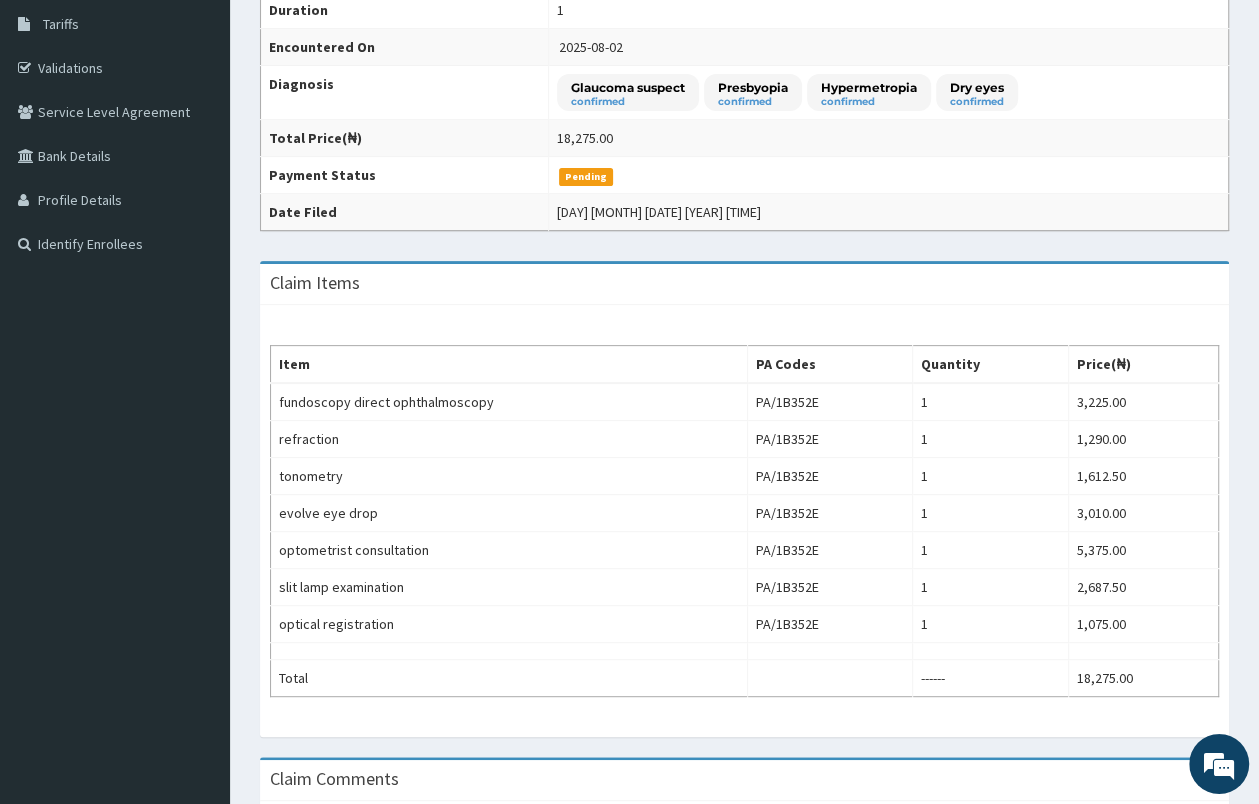 scroll, scrollTop: 525, scrollLeft: 0, axis: vertical 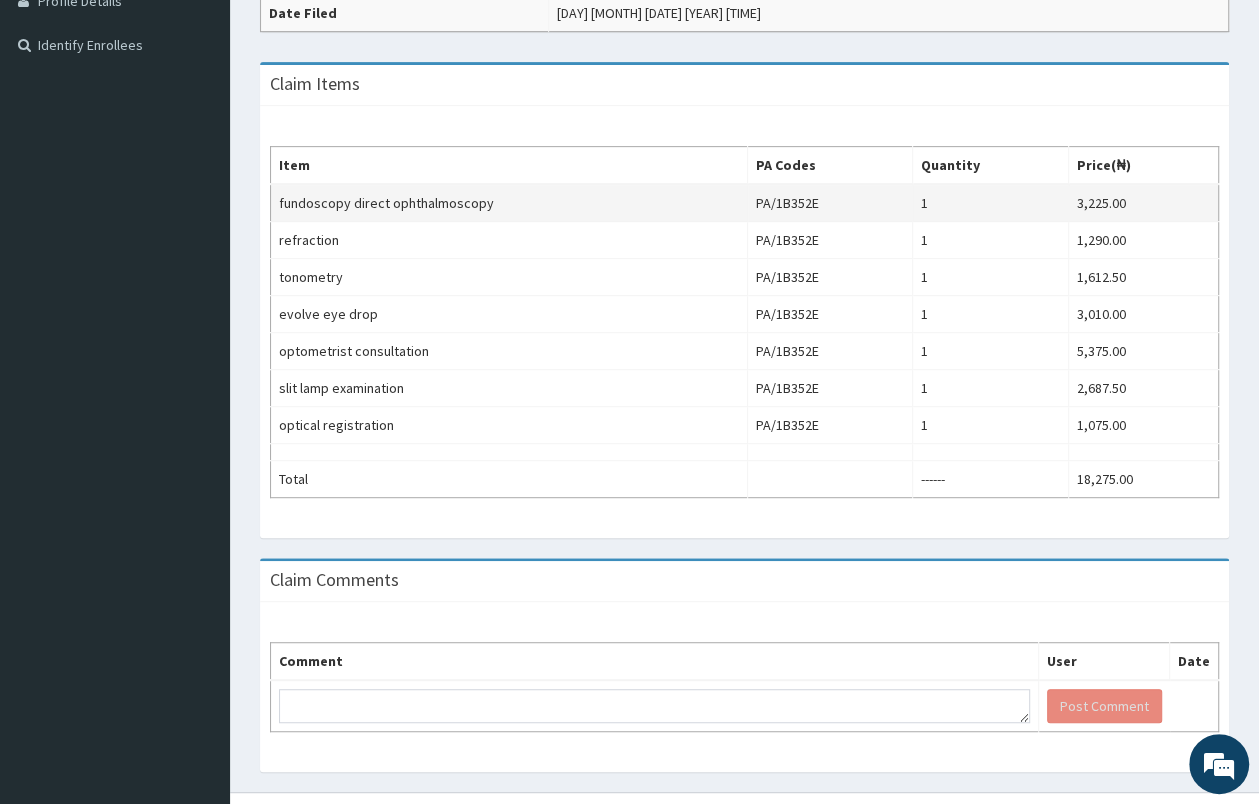 click on "fundoscopy direct ophthalmoscopy" at bounding box center (509, 203) 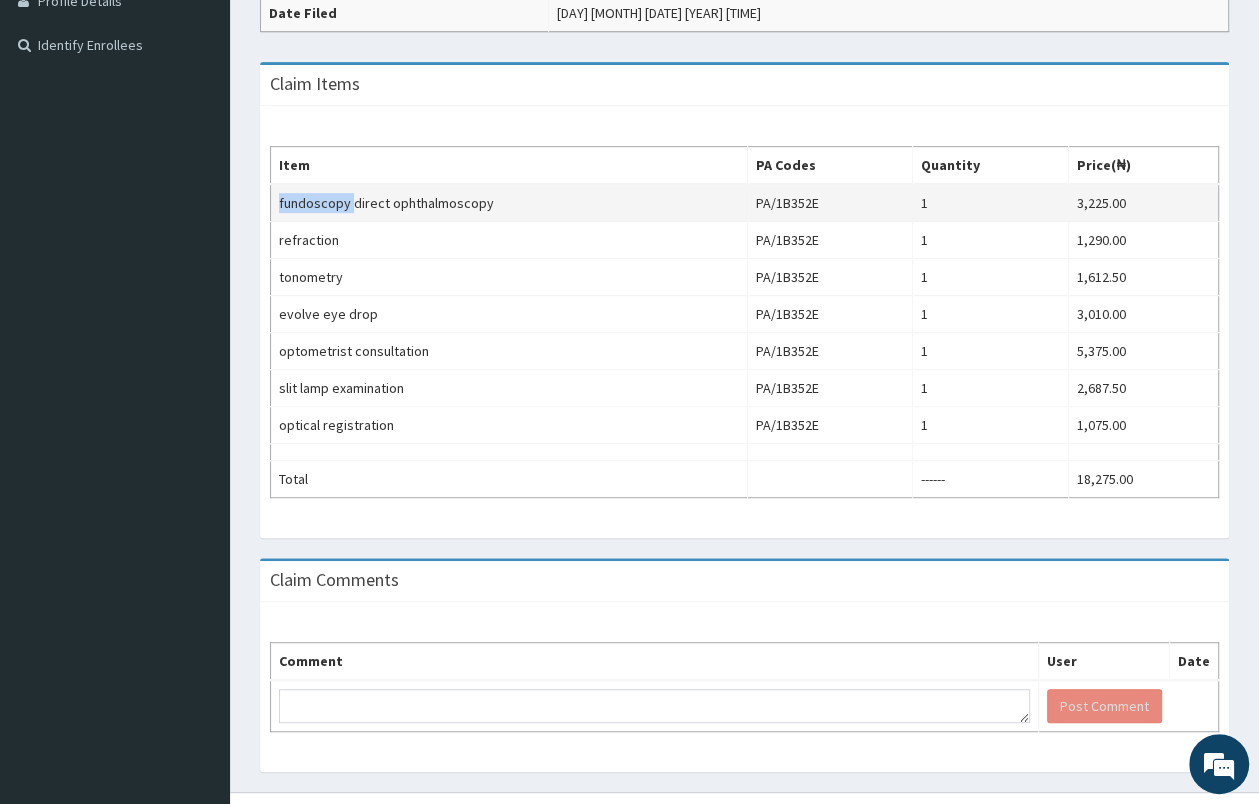 click on "fundoscopy direct ophthalmoscopy" at bounding box center [509, 203] 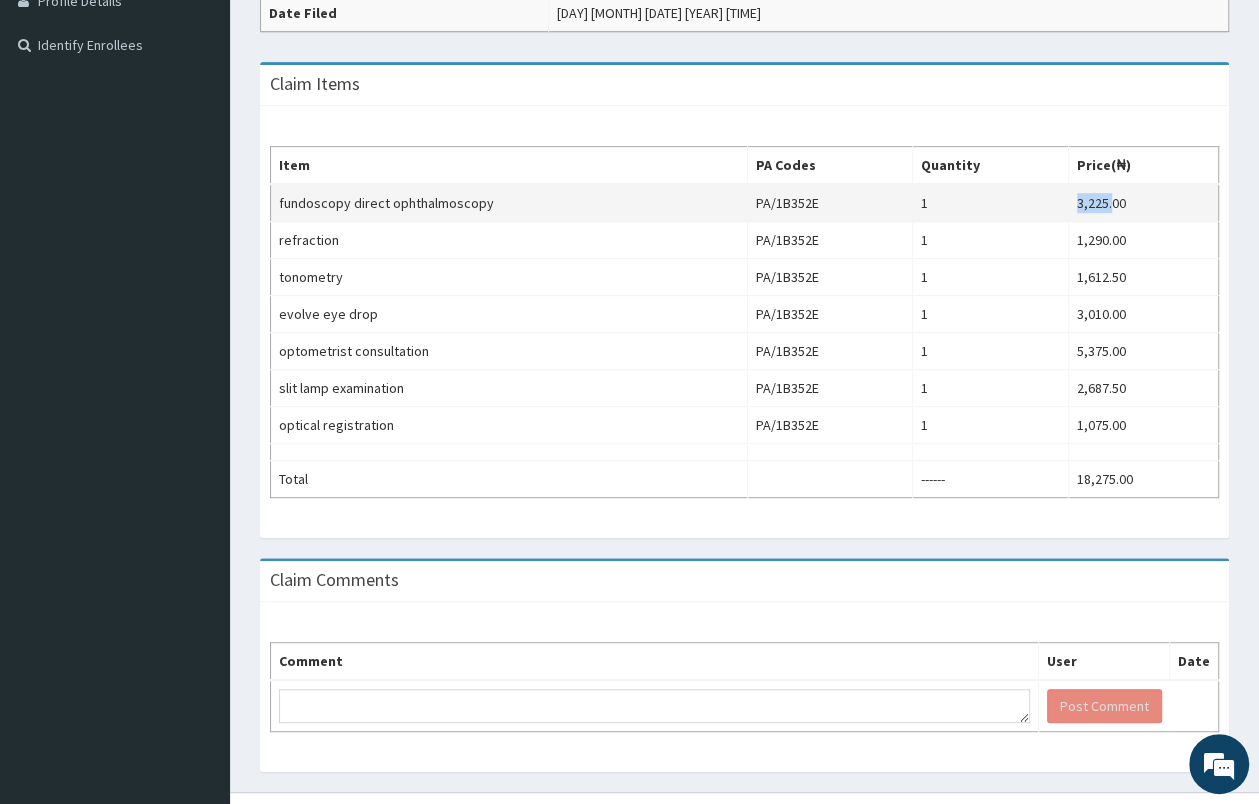drag, startPoint x: 1073, startPoint y: 206, endPoint x: 1109, endPoint y: 206, distance: 36 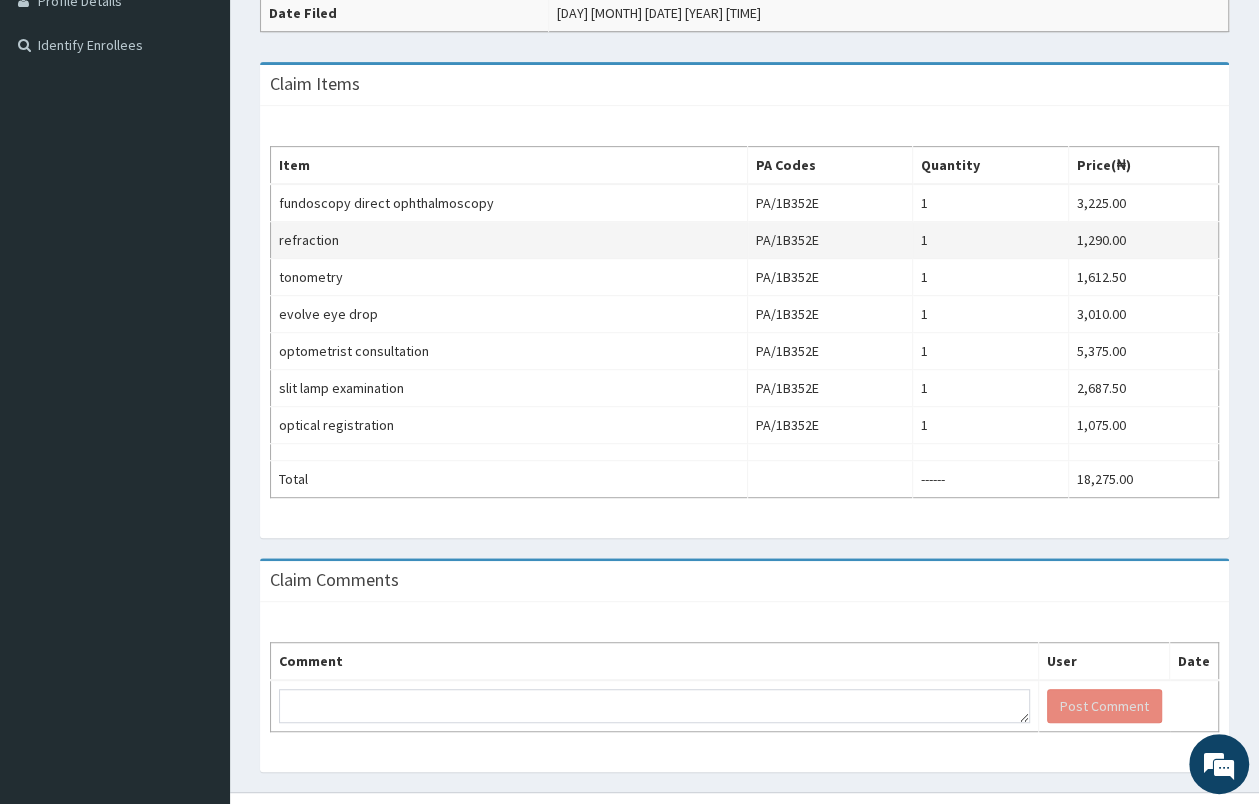 click on "refraction" at bounding box center [509, 240] 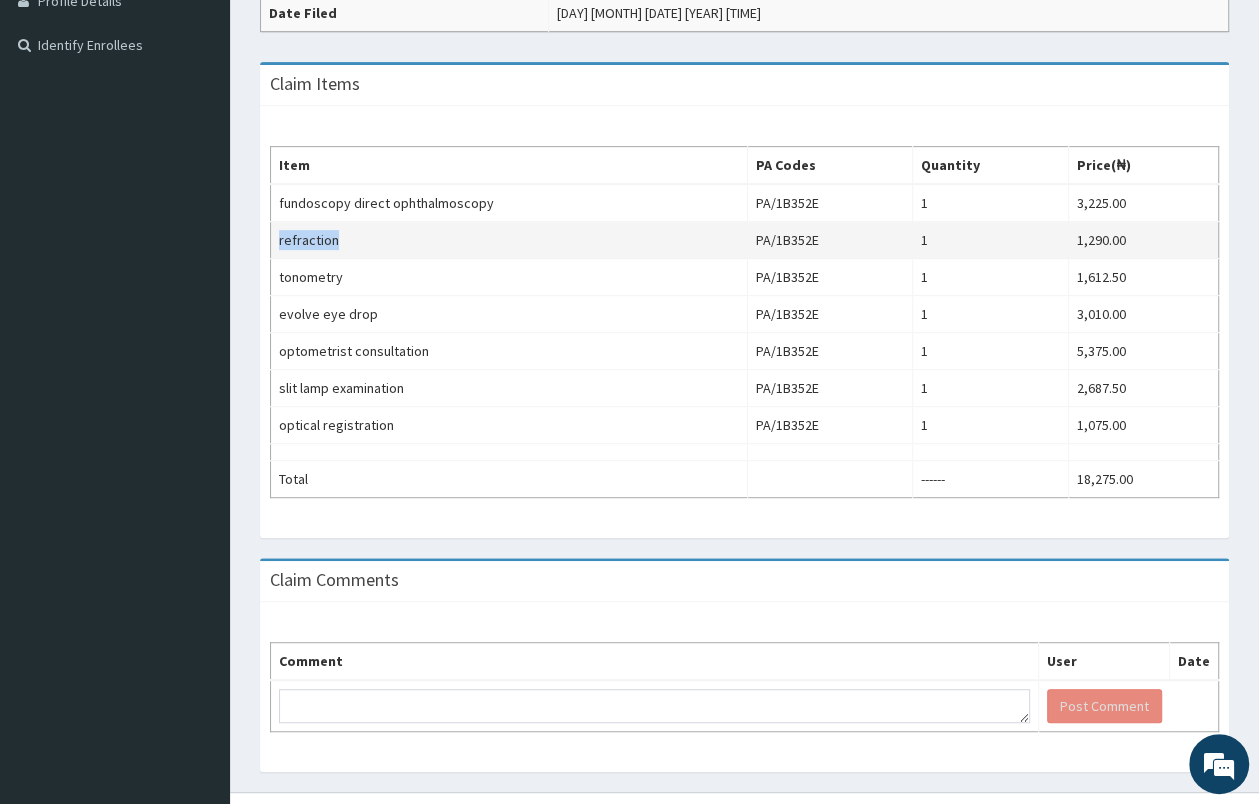 click on "refraction" at bounding box center [509, 240] 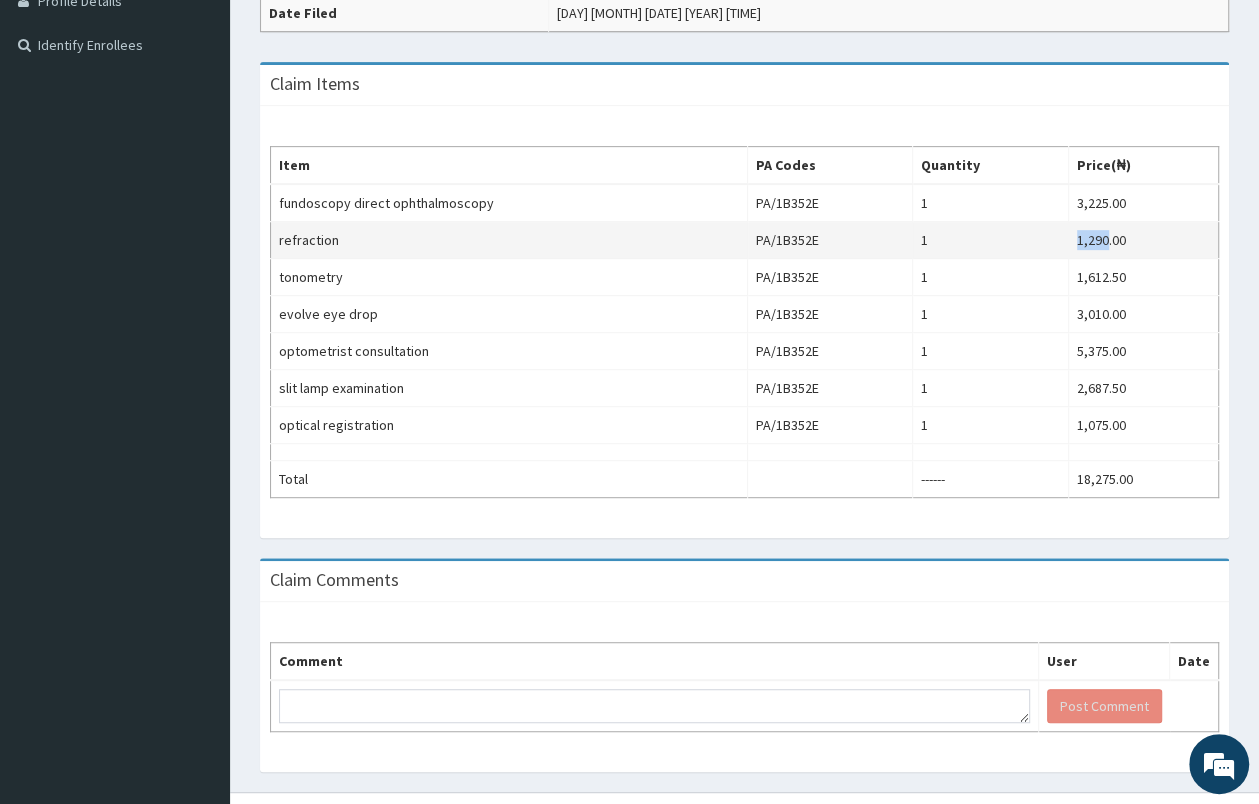 drag, startPoint x: 1073, startPoint y: 243, endPoint x: 1104, endPoint y: 243, distance: 31 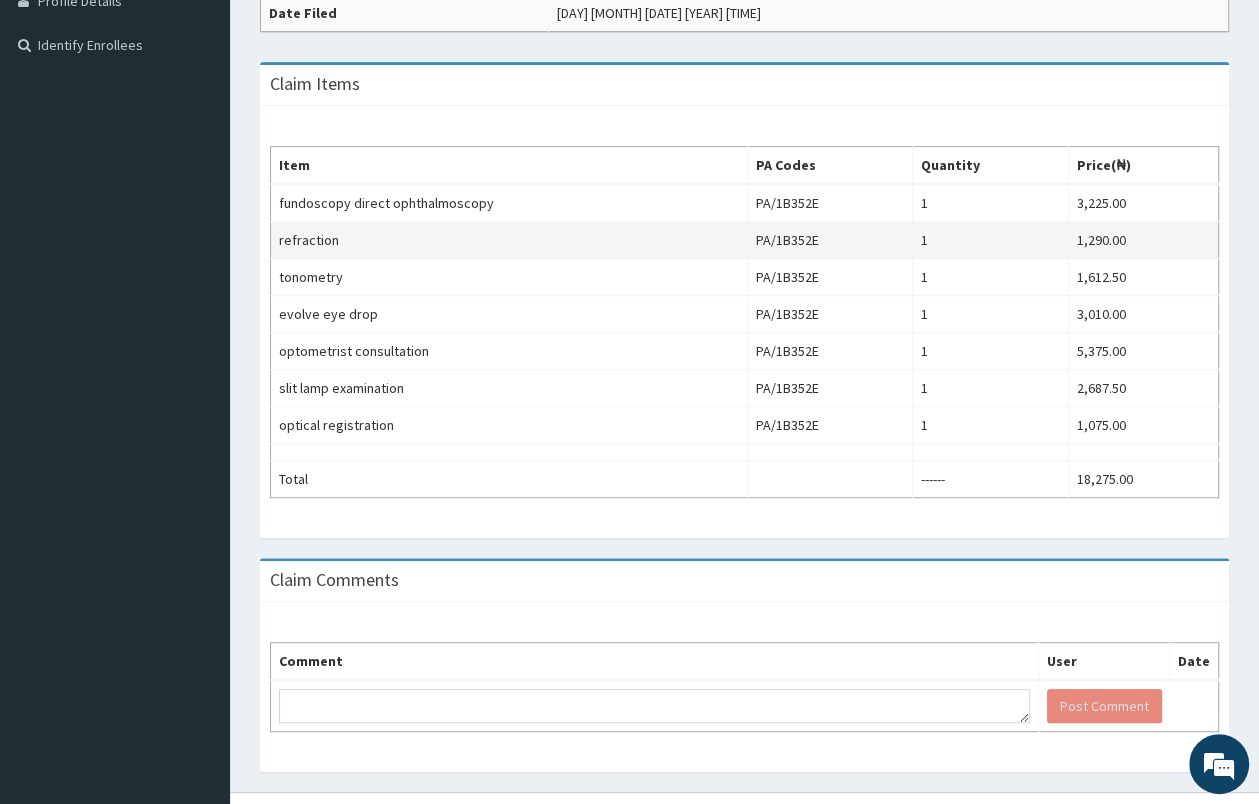 click on "refraction" at bounding box center (509, 240) 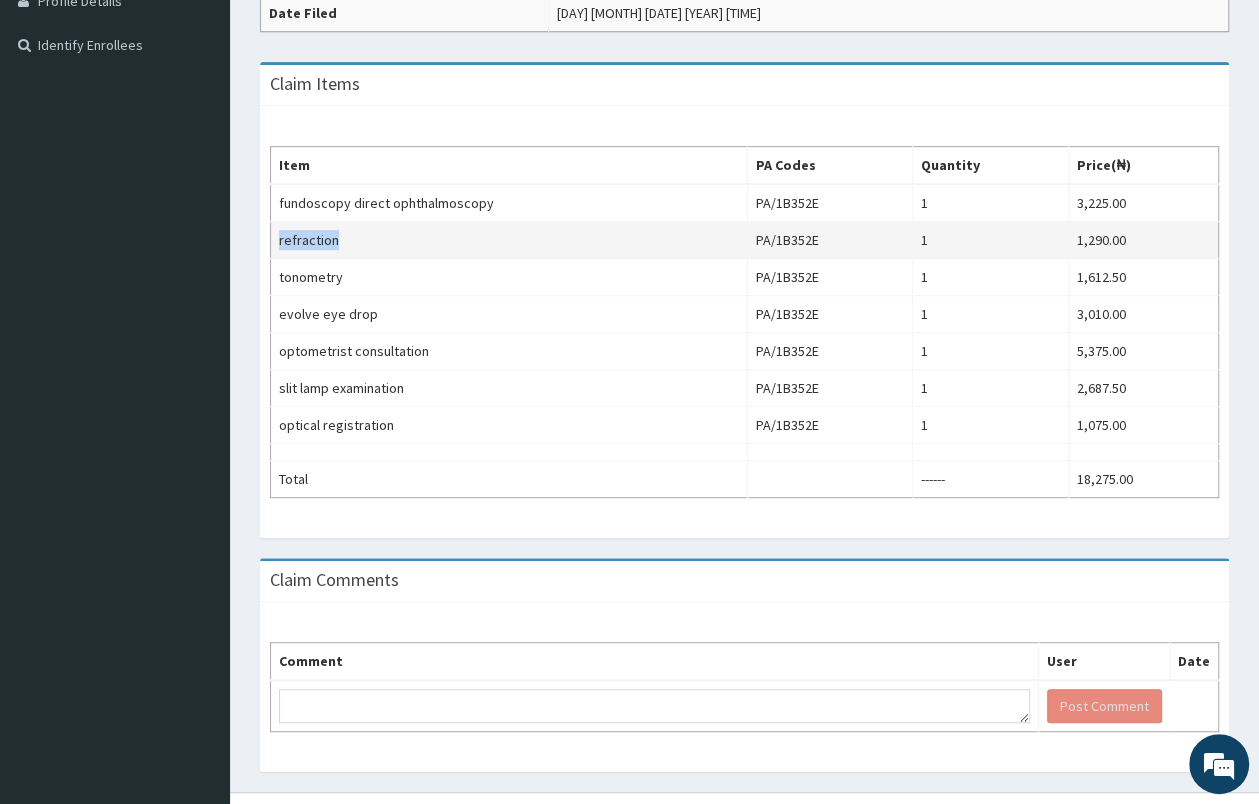 click on "refraction" at bounding box center [509, 240] 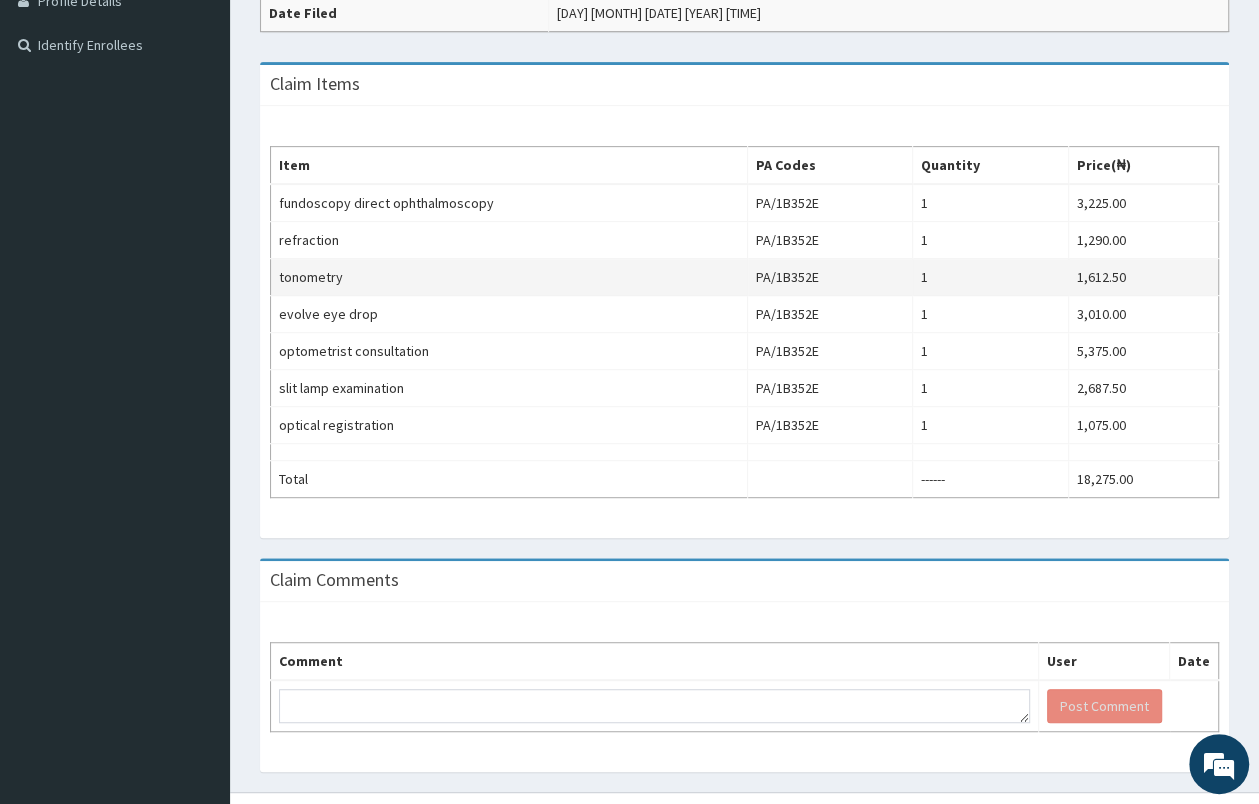 click on "tonometry" at bounding box center [509, 277] 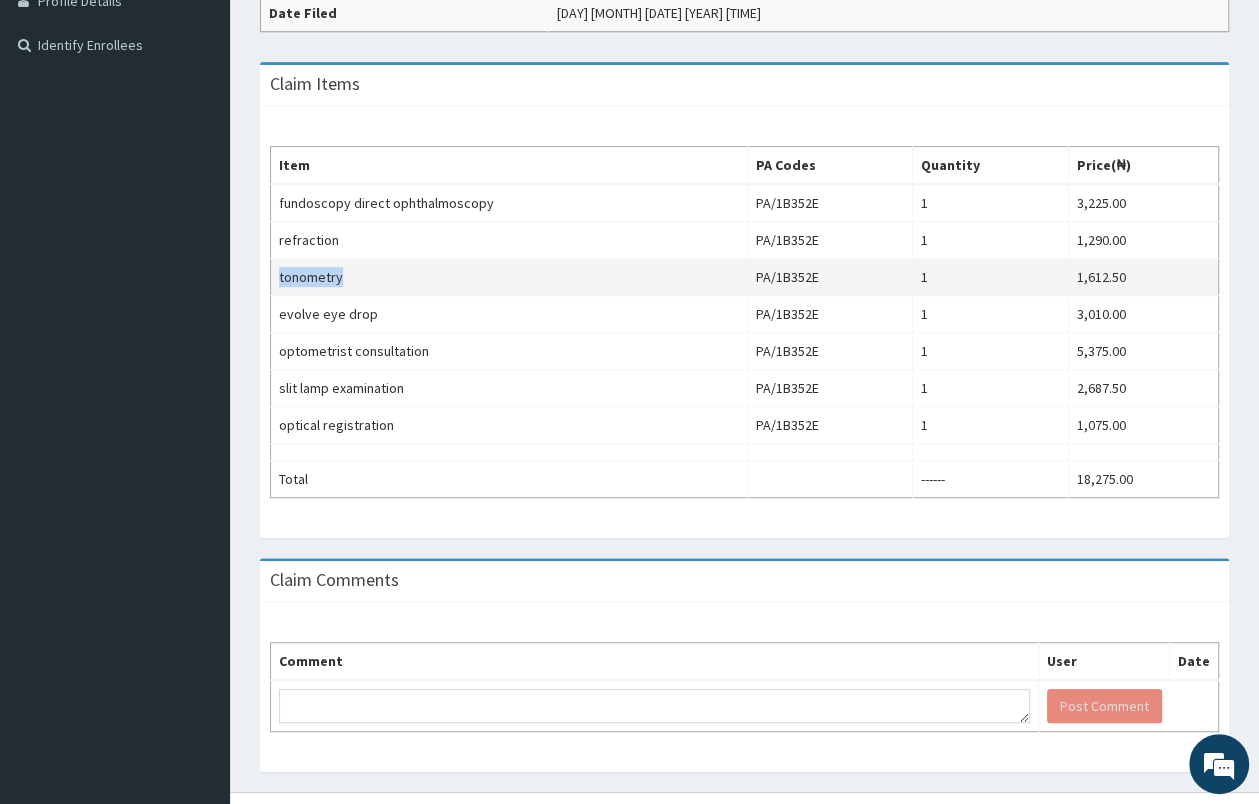 click on "tonometry" at bounding box center [509, 277] 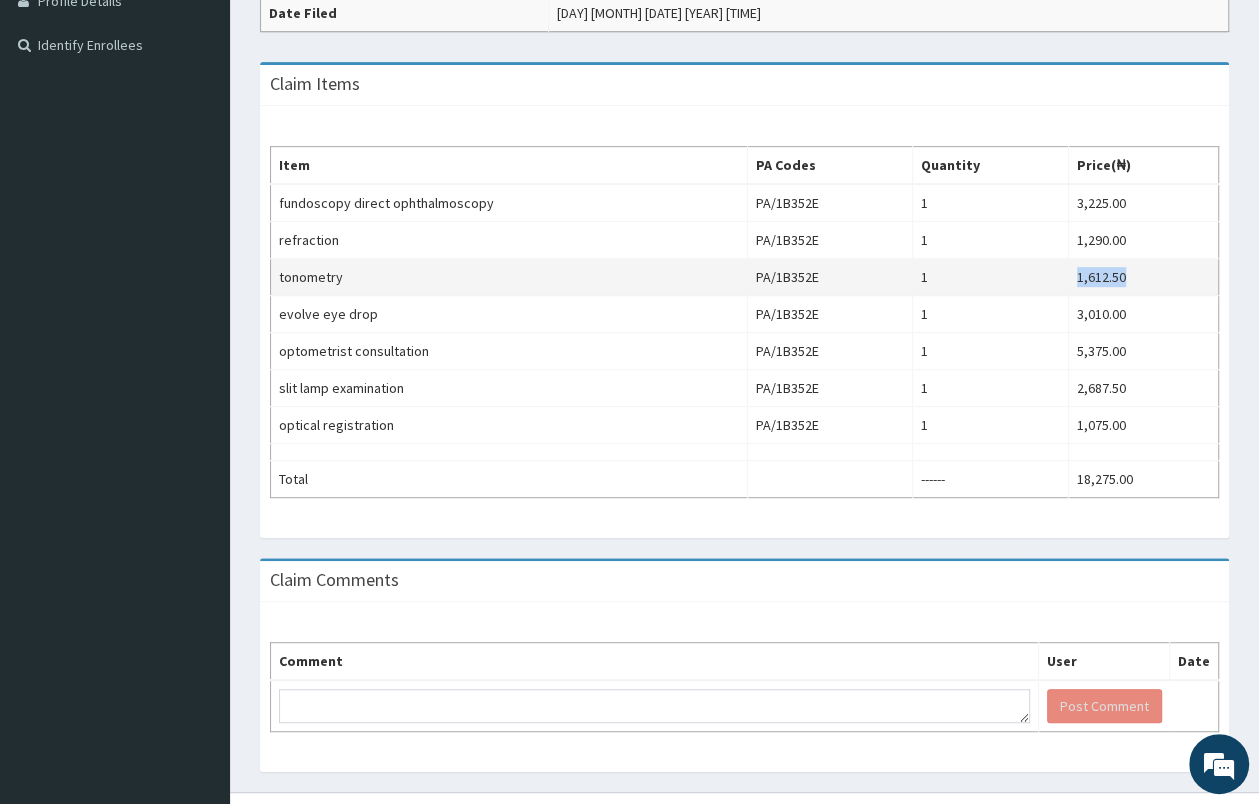 drag, startPoint x: 1074, startPoint y: 279, endPoint x: 1134, endPoint y: 270, distance: 60.671246 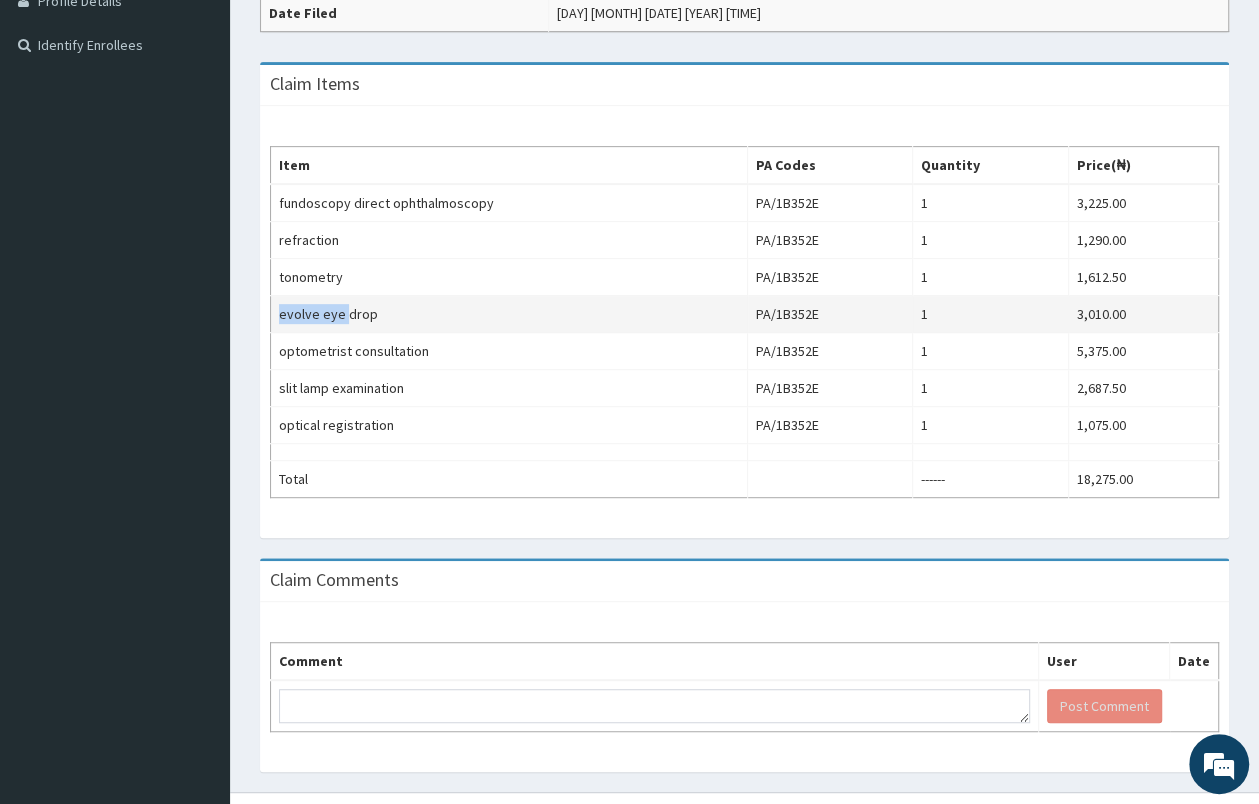 drag, startPoint x: 280, startPoint y: 320, endPoint x: 343, endPoint y: 321, distance: 63.007935 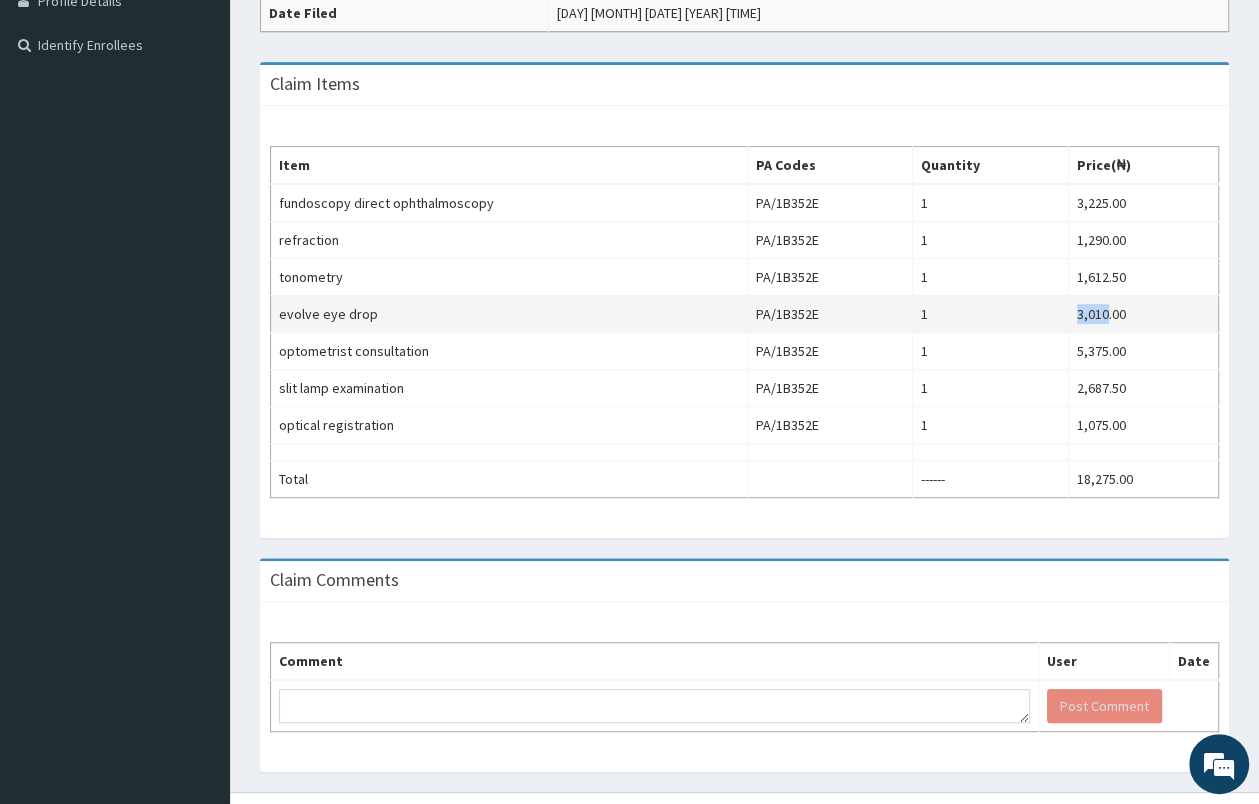 drag, startPoint x: 1070, startPoint y: 324, endPoint x: 1104, endPoint y: 319, distance: 34.36568 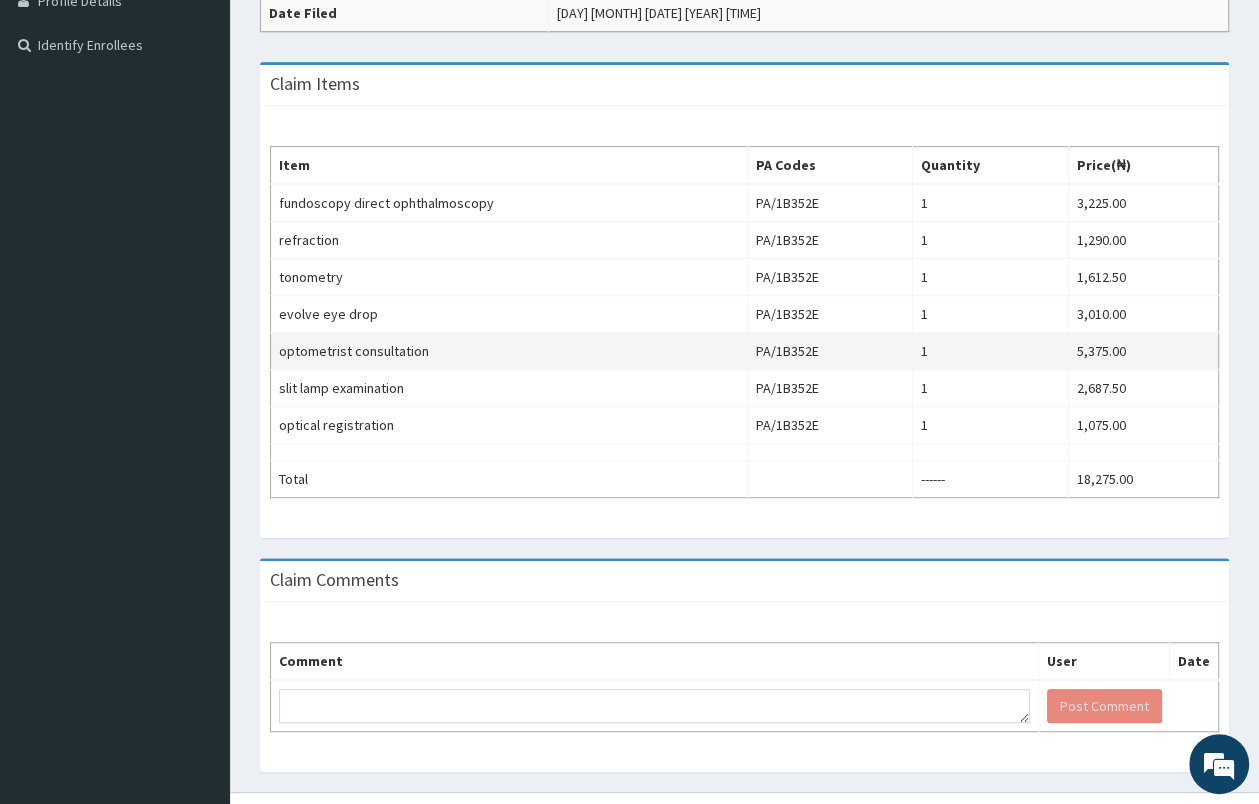click on "optometrist consultation" at bounding box center (509, 351) 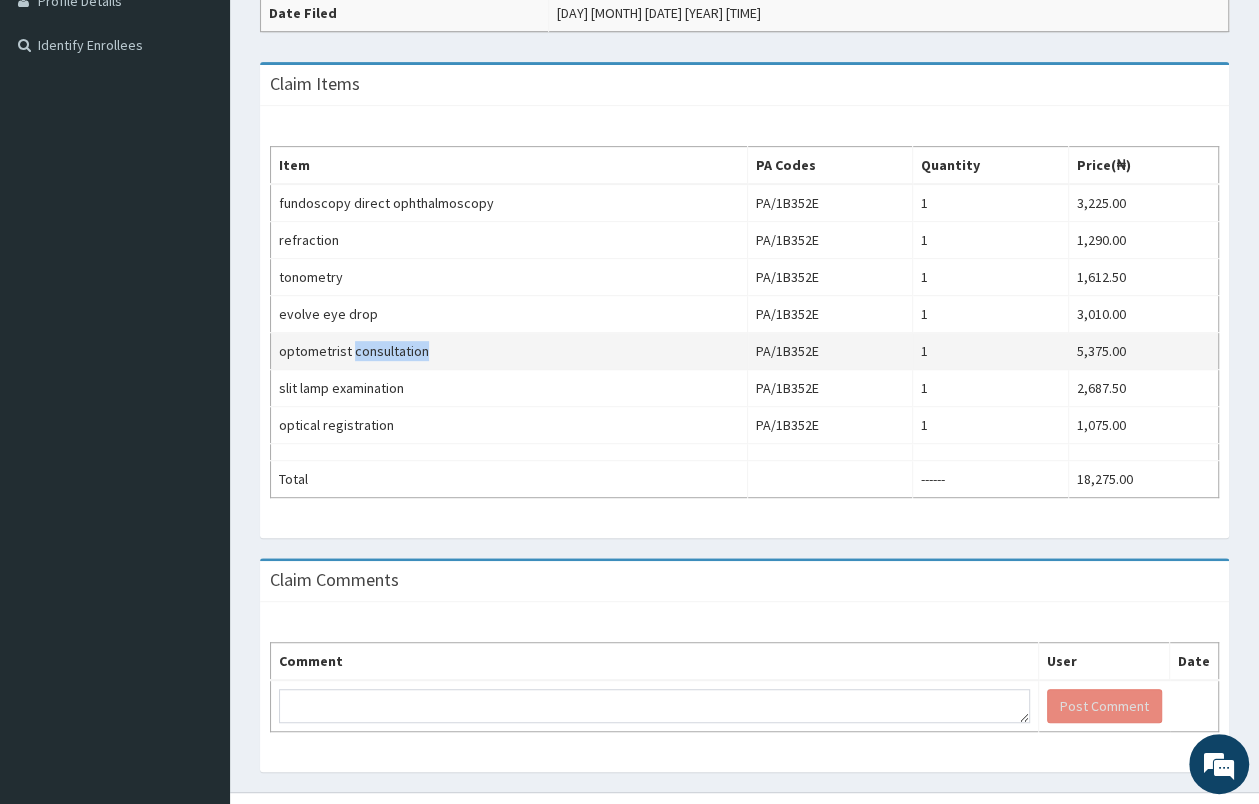 click on "optometrist consultation" at bounding box center [509, 351] 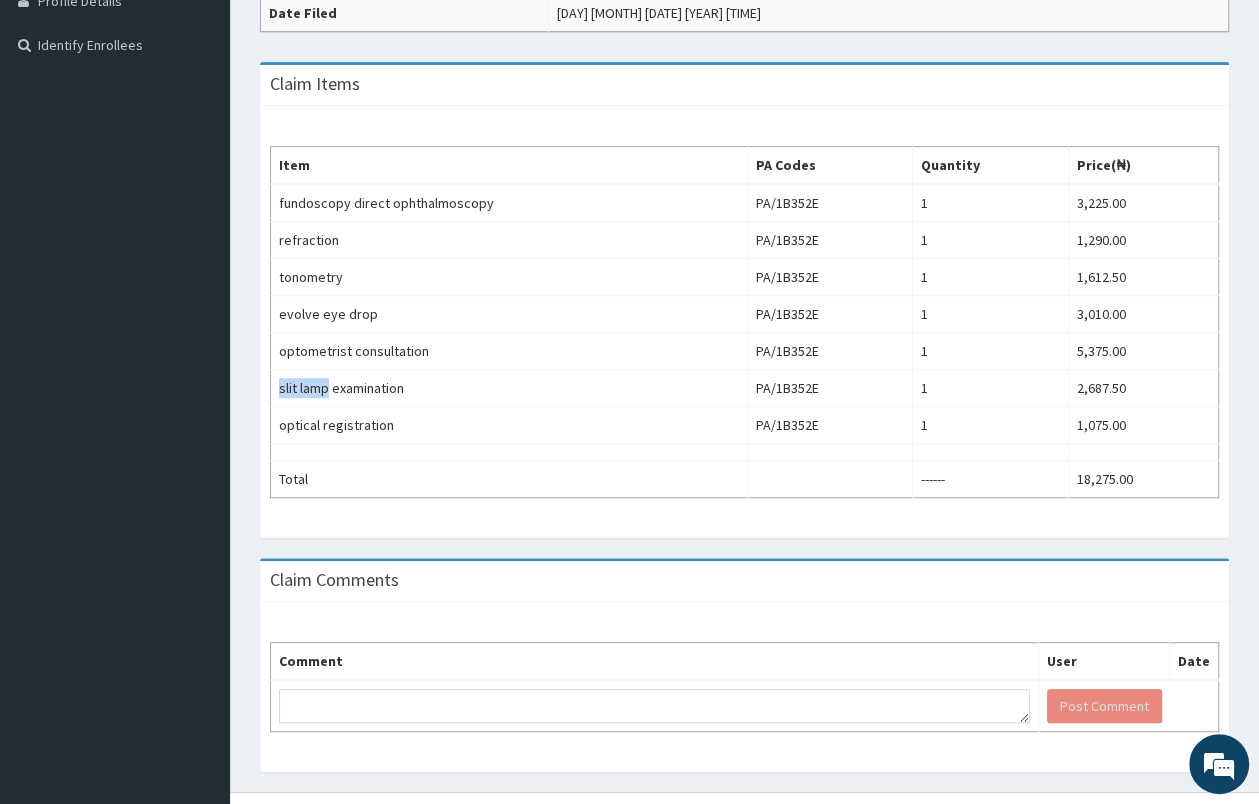 drag, startPoint x: 326, startPoint y: 391, endPoint x: 254, endPoint y: 388, distance: 72.06247 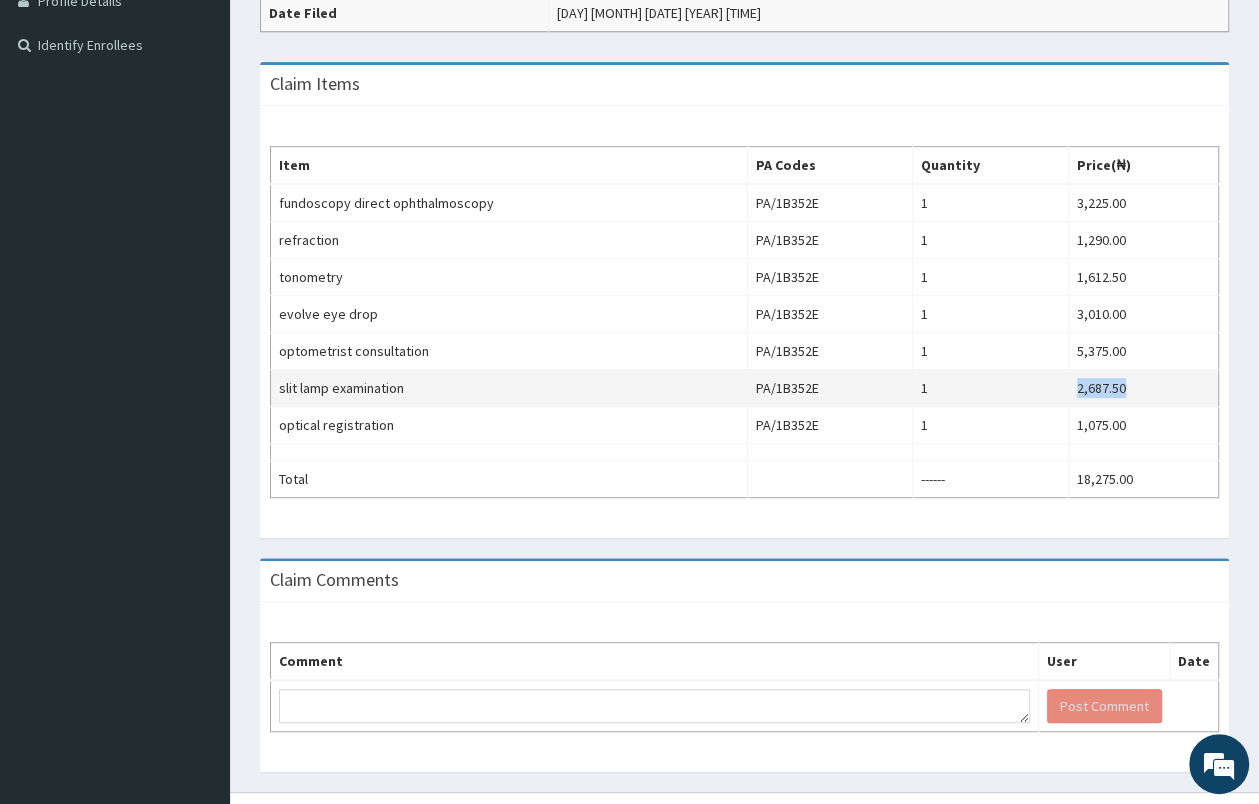 drag, startPoint x: 1075, startPoint y: 393, endPoint x: 1139, endPoint y: 393, distance: 64 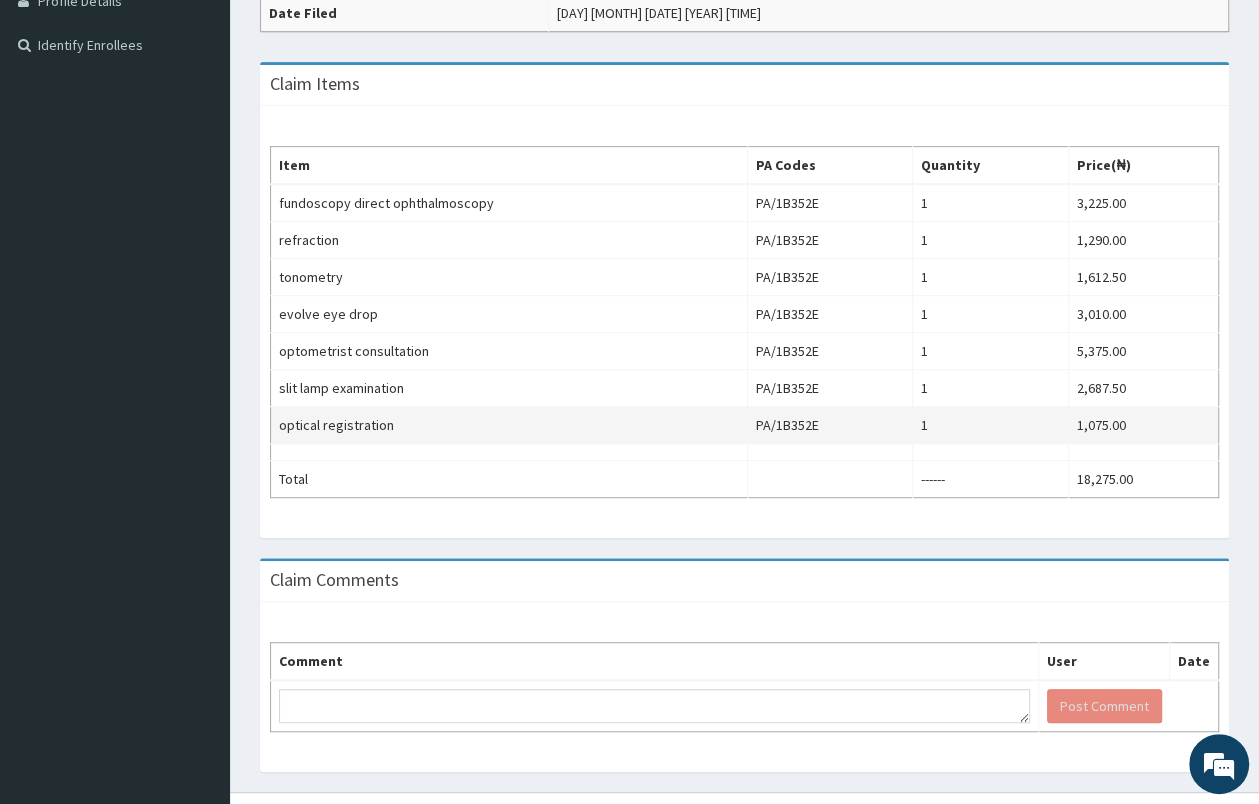 click on "optical registration" at bounding box center (509, 425) 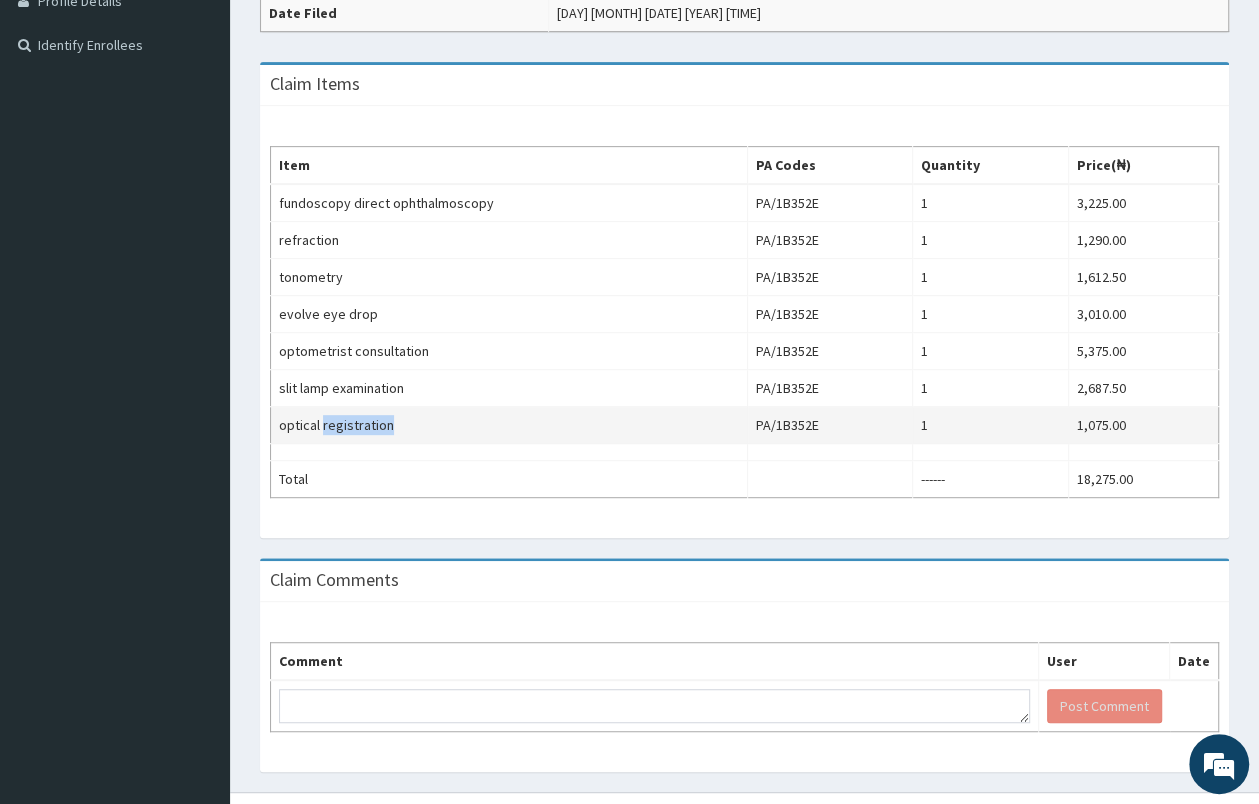 click on "optical registration" at bounding box center (509, 425) 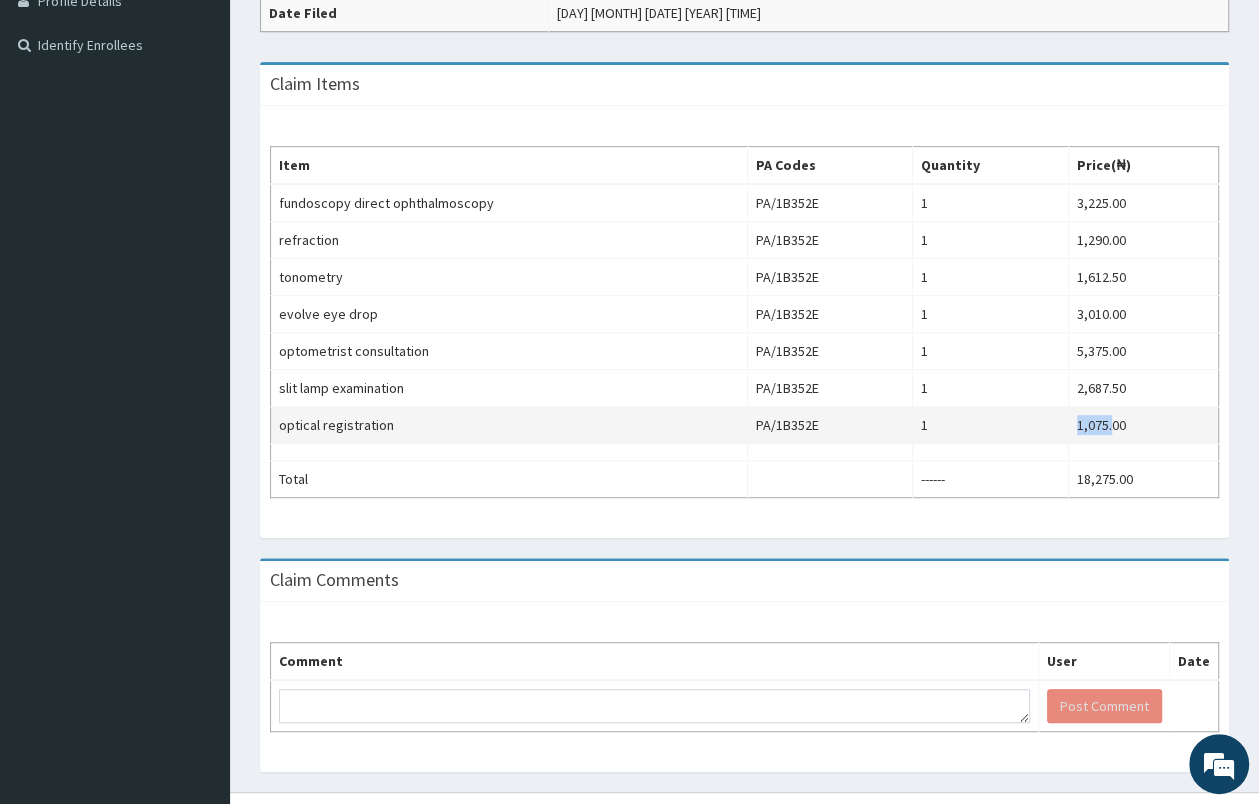 drag, startPoint x: 1071, startPoint y: 435, endPoint x: 1106, endPoint y: 428, distance: 35.69314 